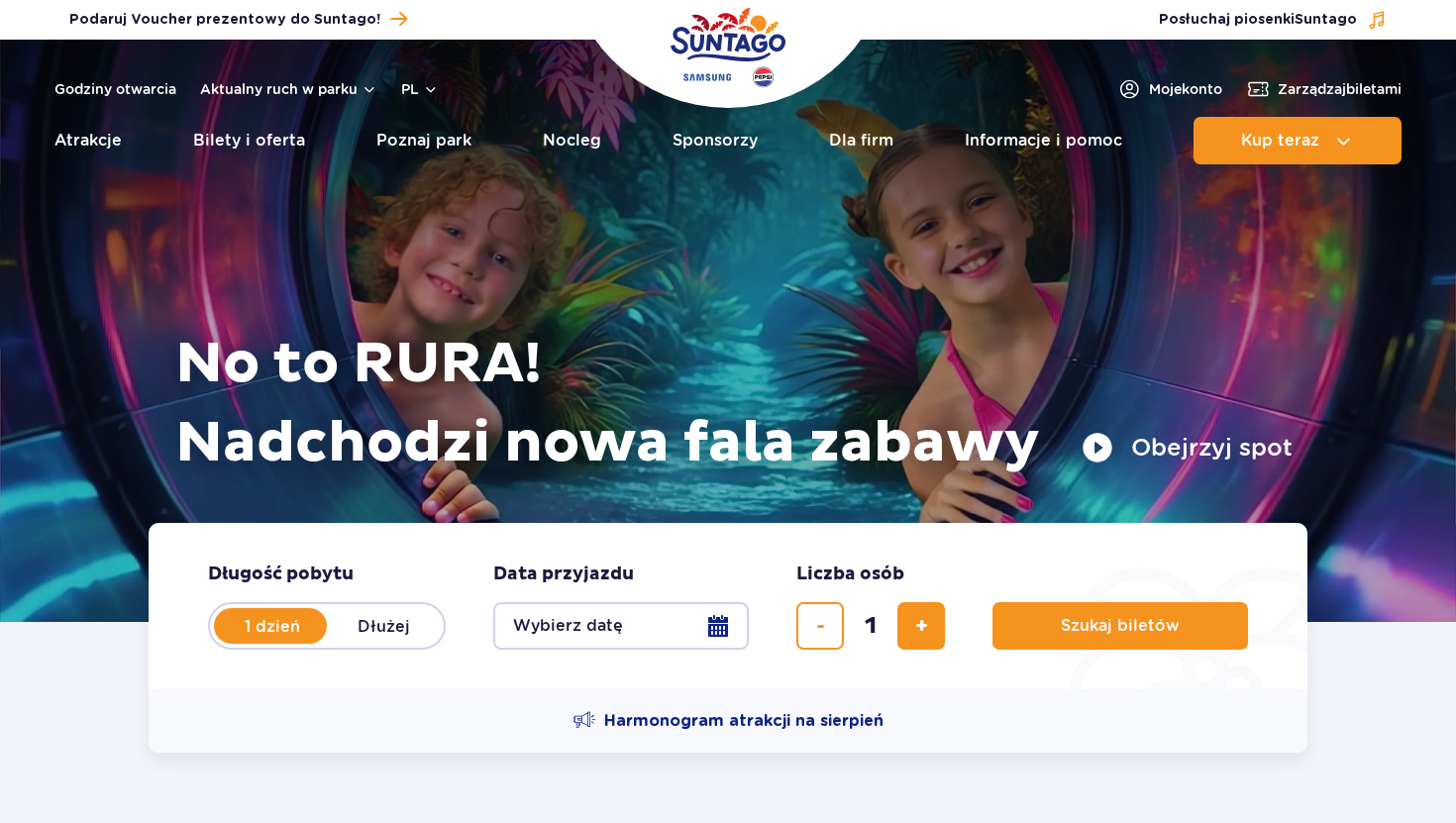 scroll, scrollTop: 0, scrollLeft: 0, axis: both 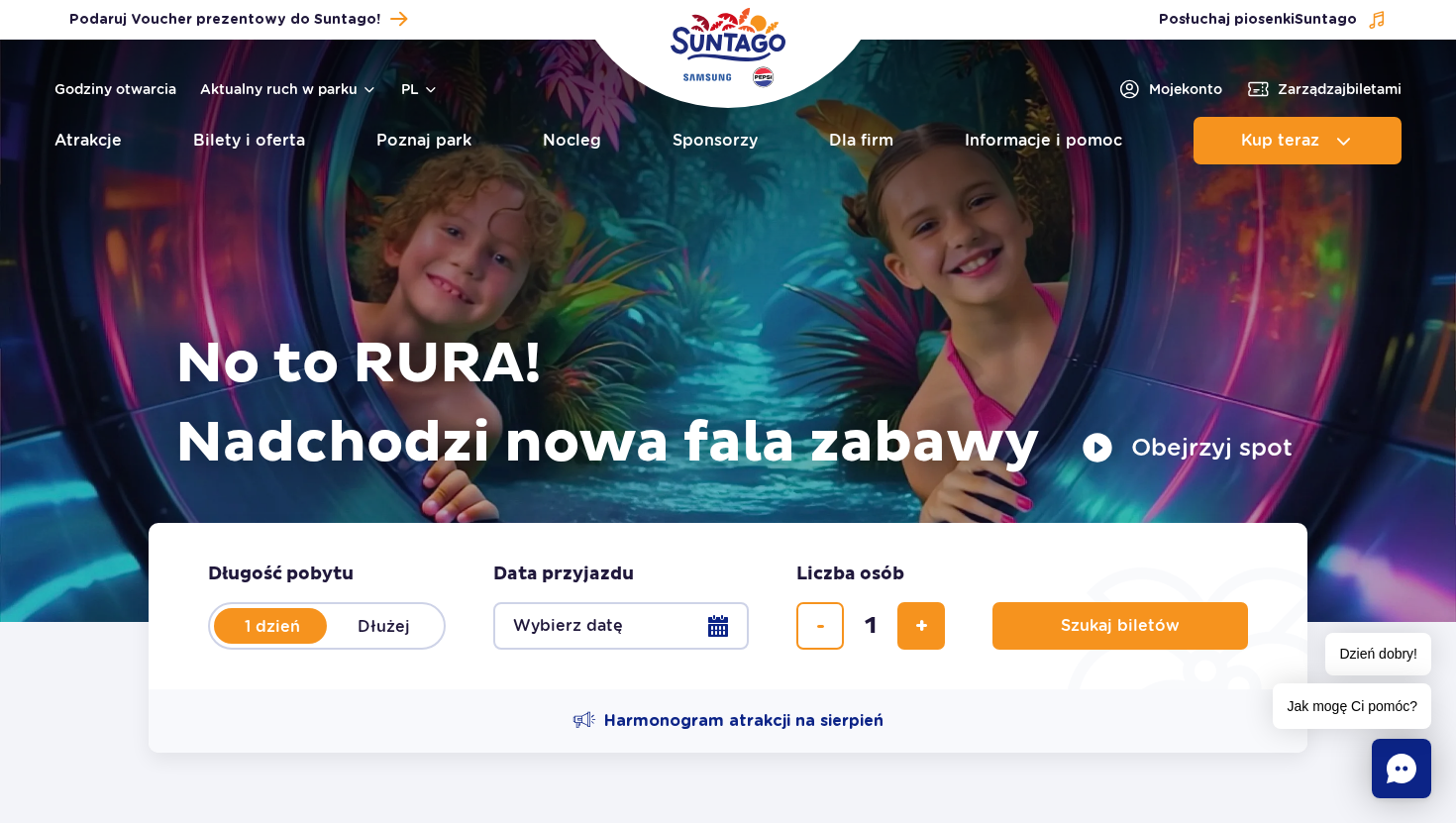 click on "Wybierz datę" at bounding box center (621, 626) 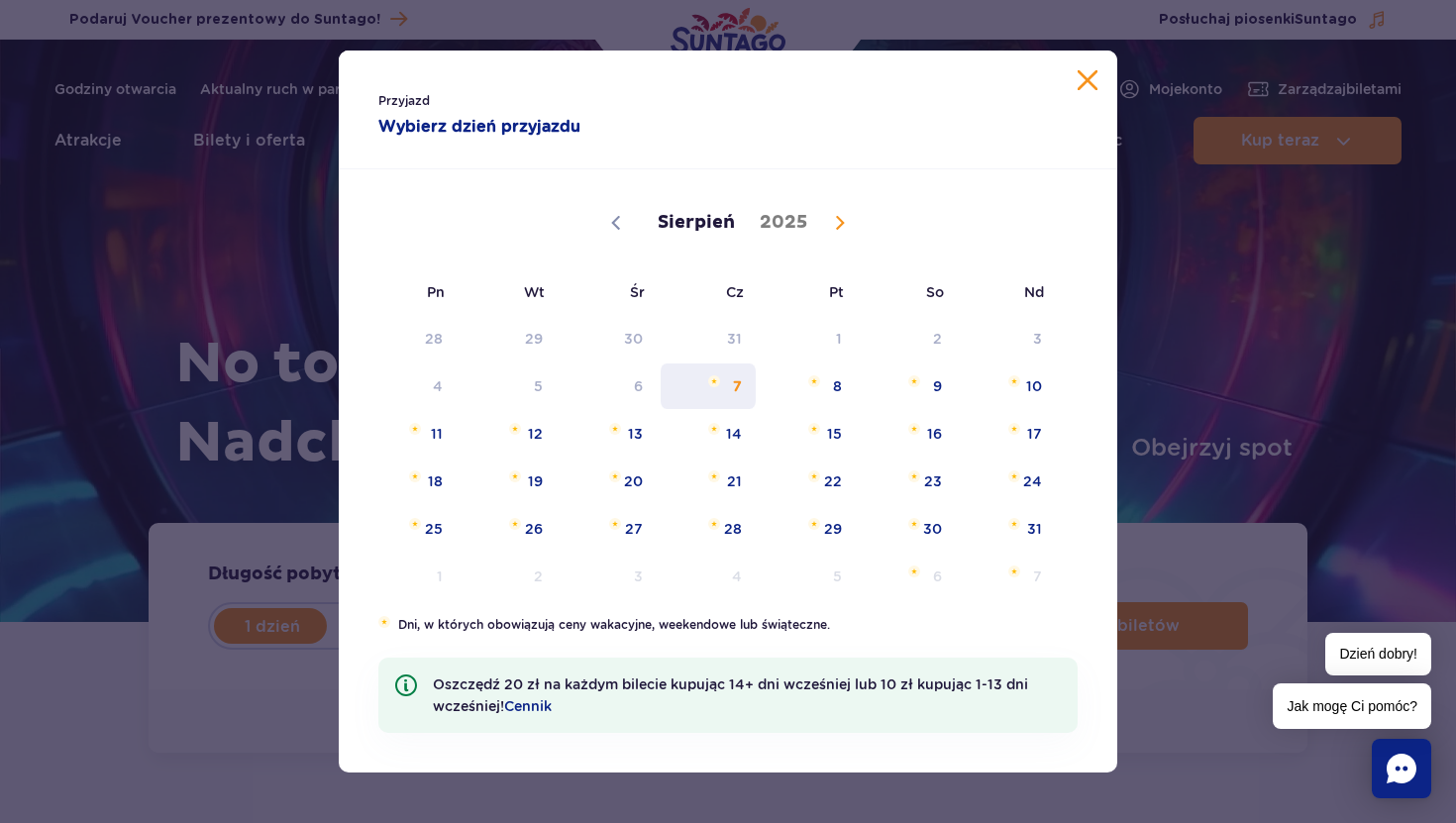click on "7" at bounding box center (708, 386) 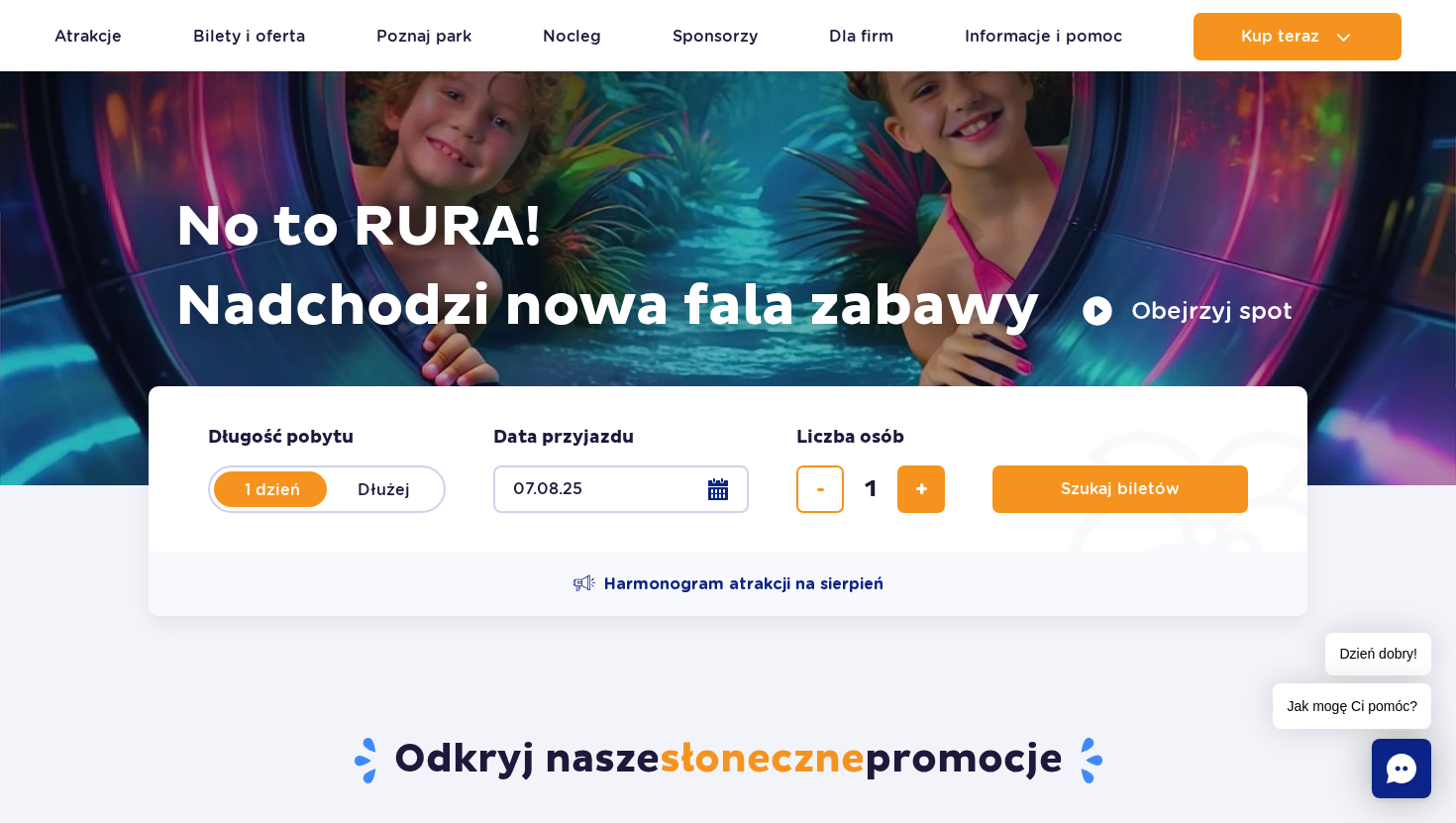 scroll, scrollTop: 280, scrollLeft: 0, axis: vertical 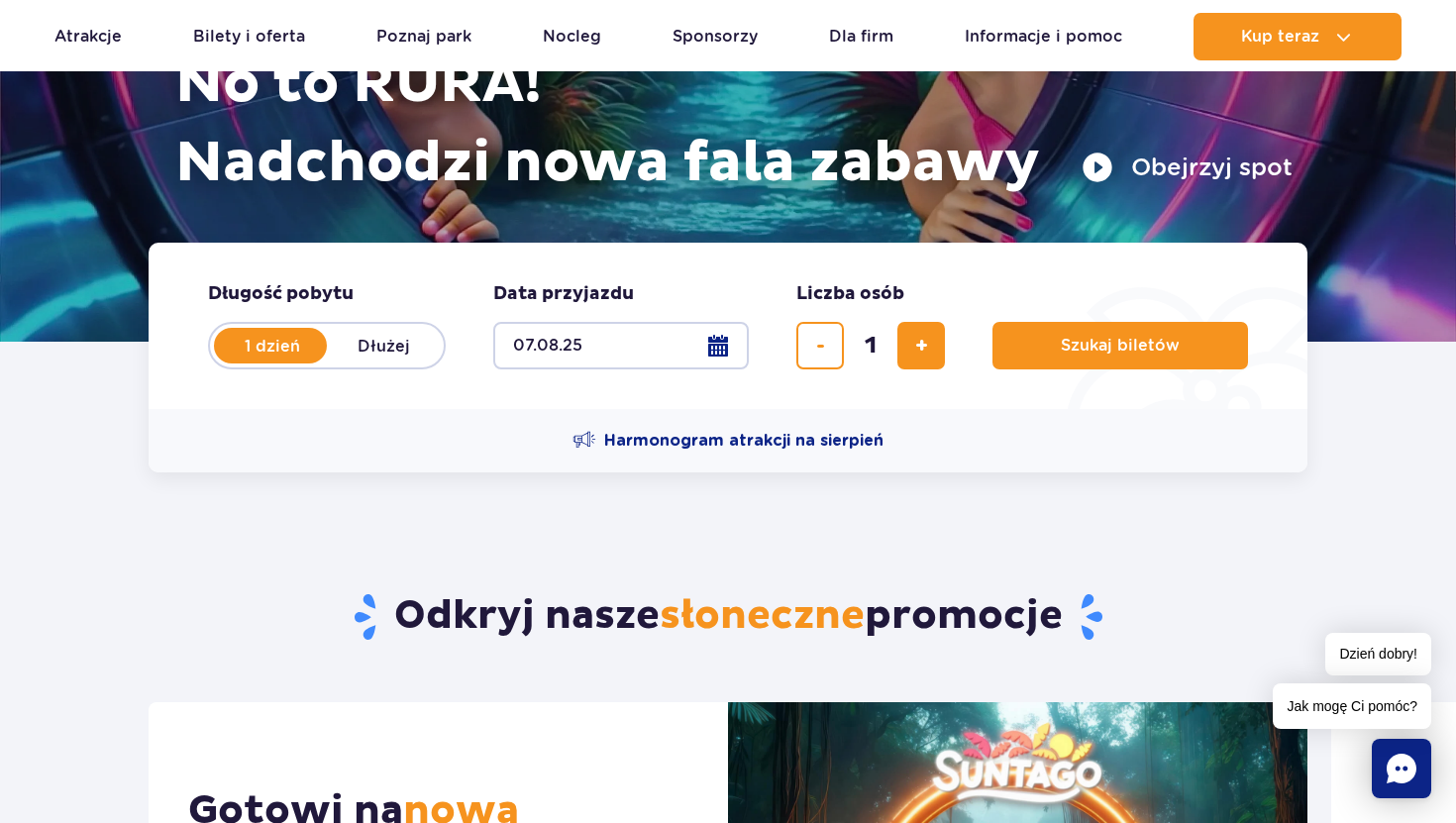 click on "Szukaj biletów" at bounding box center [1120, 326] 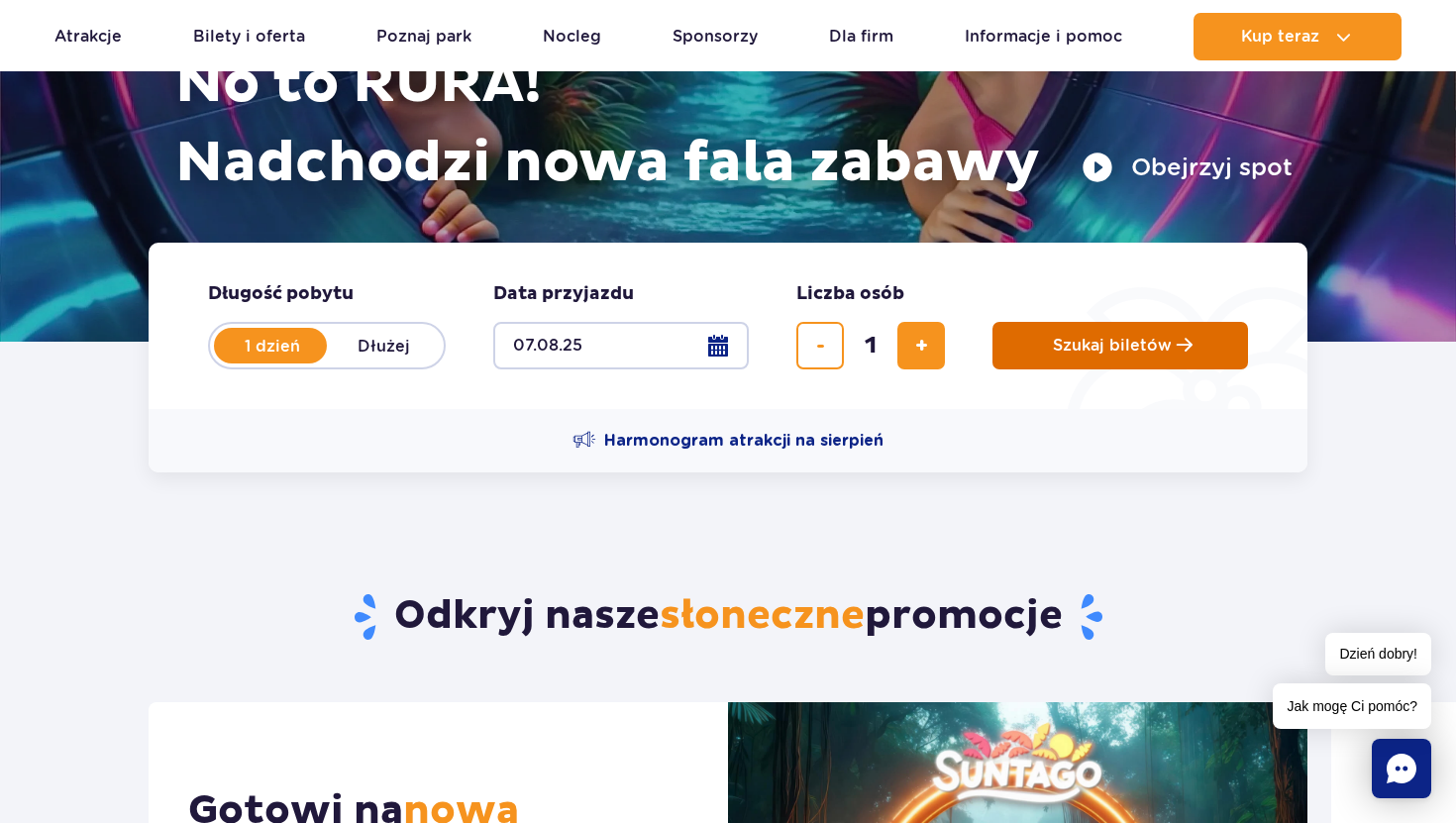 click on "Szukaj biletów" at bounding box center [1120, 346] 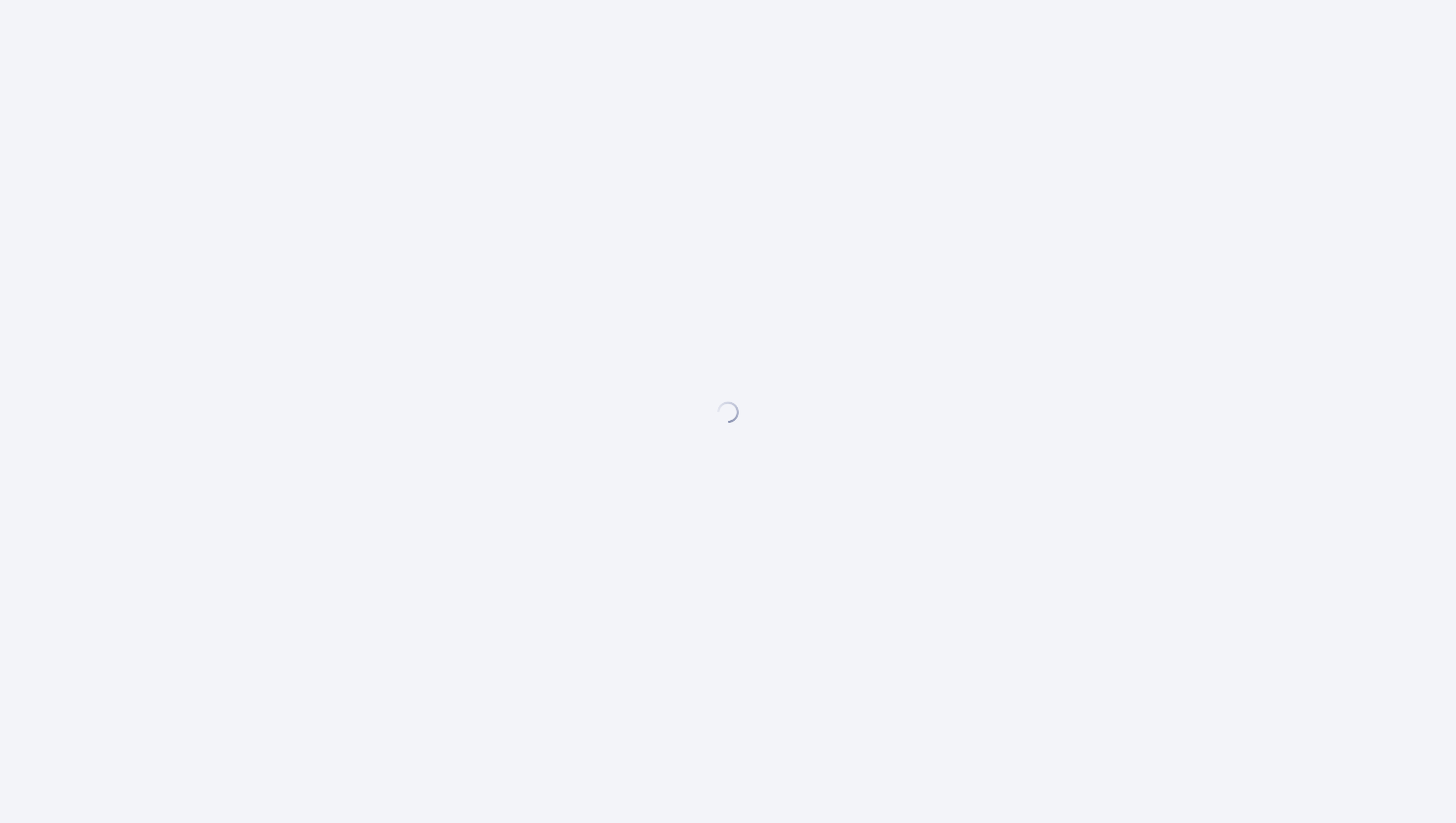 scroll, scrollTop: 0, scrollLeft: 0, axis: both 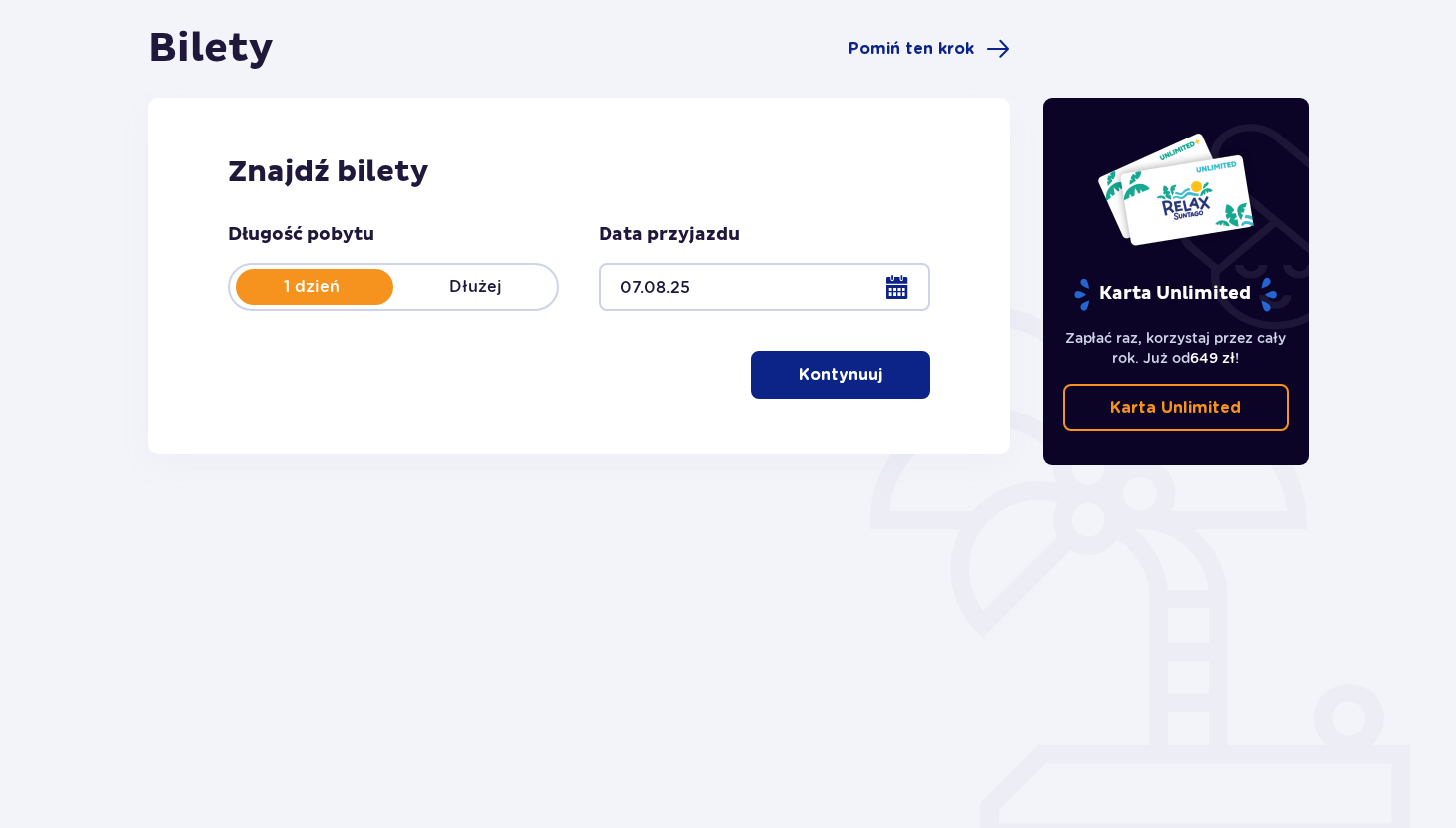 click on "Znajdź bilety Długość pobytu 1 dzień Dłużej Data przyjazdu 07.08.25 Kontynuuj" at bounding box center [579, 276] 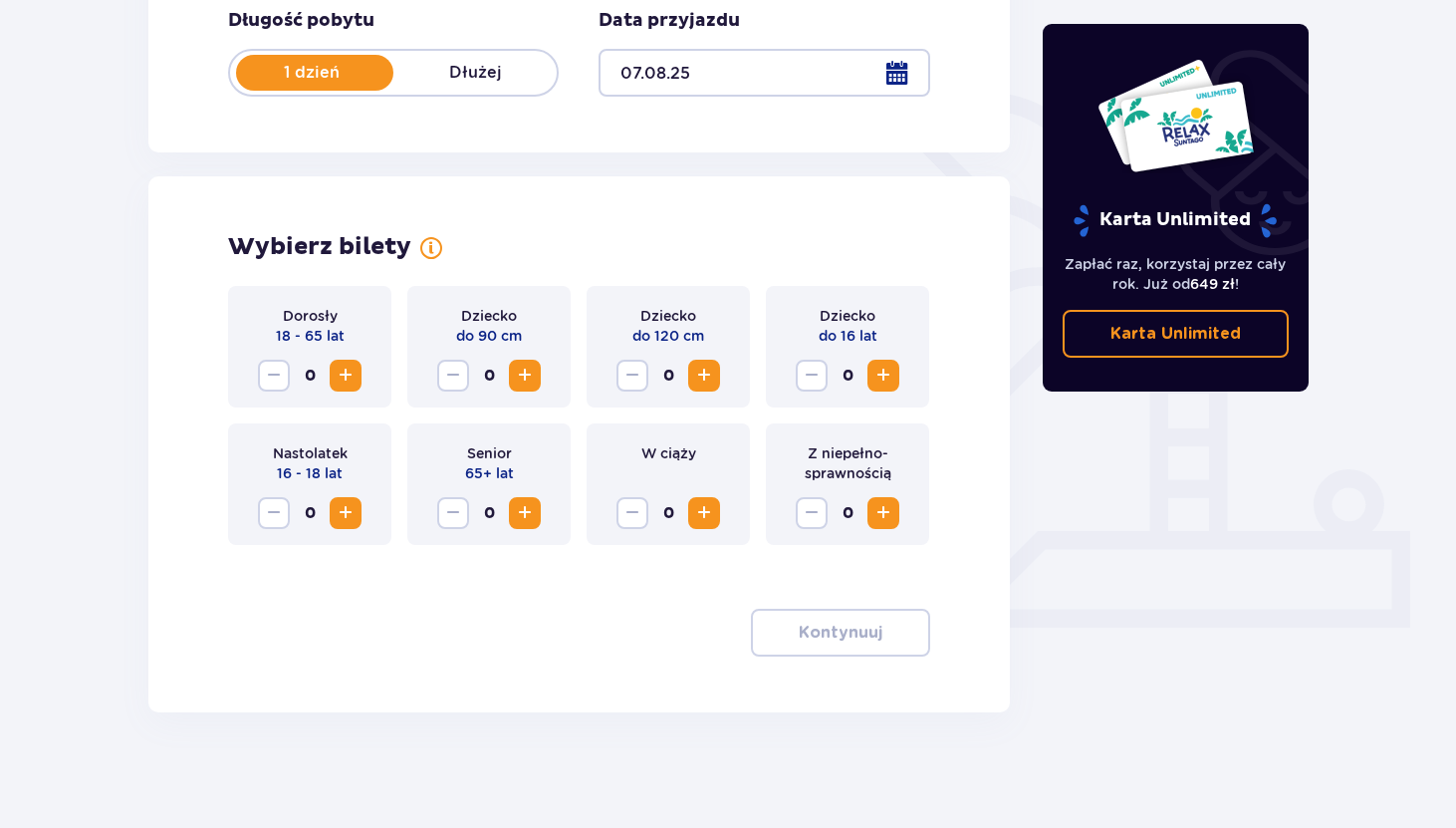 scroll, scrollTop: 406, scrollLeft: 0, axis: vertical 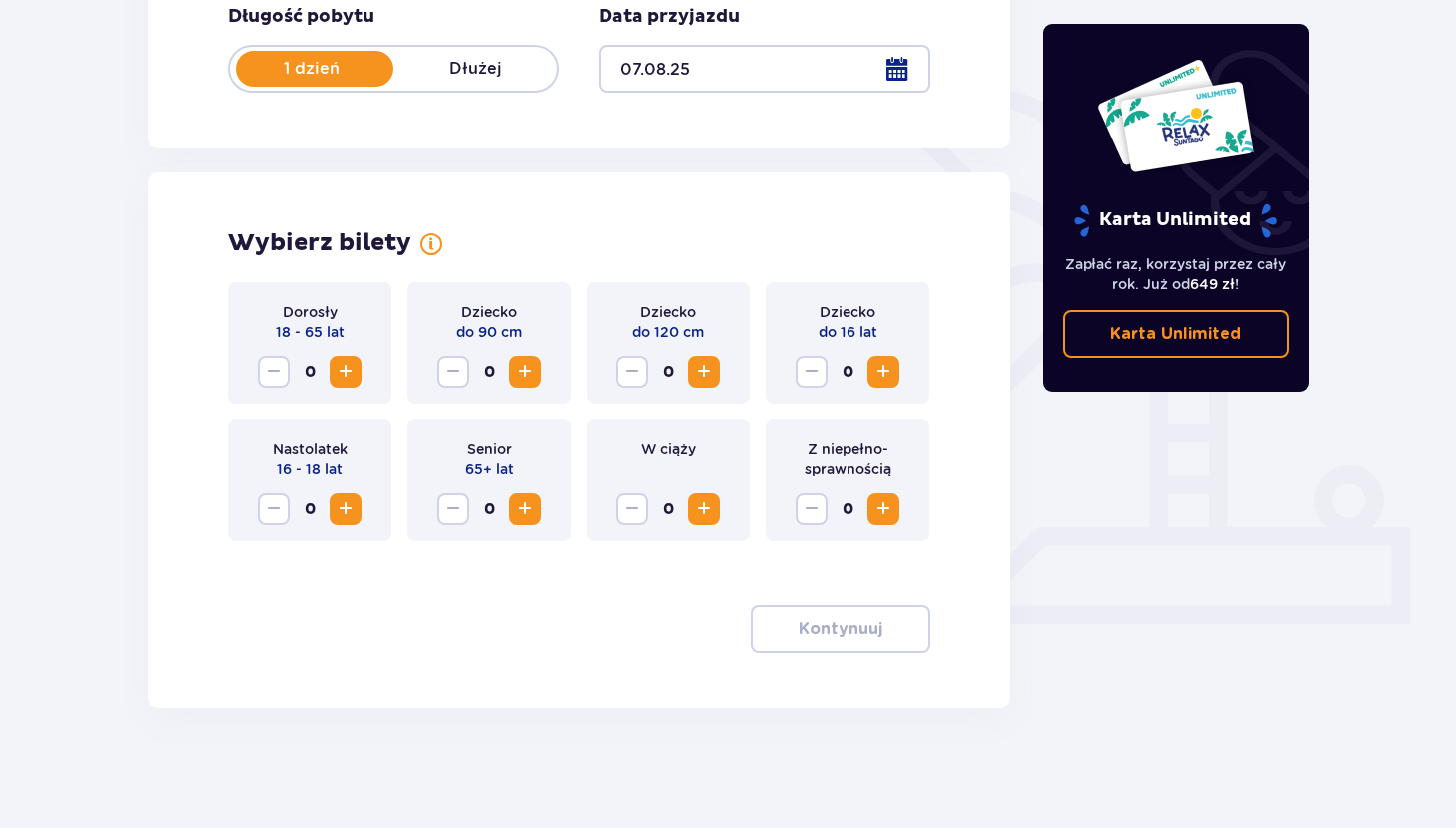 click at bounding box center (346, 372) 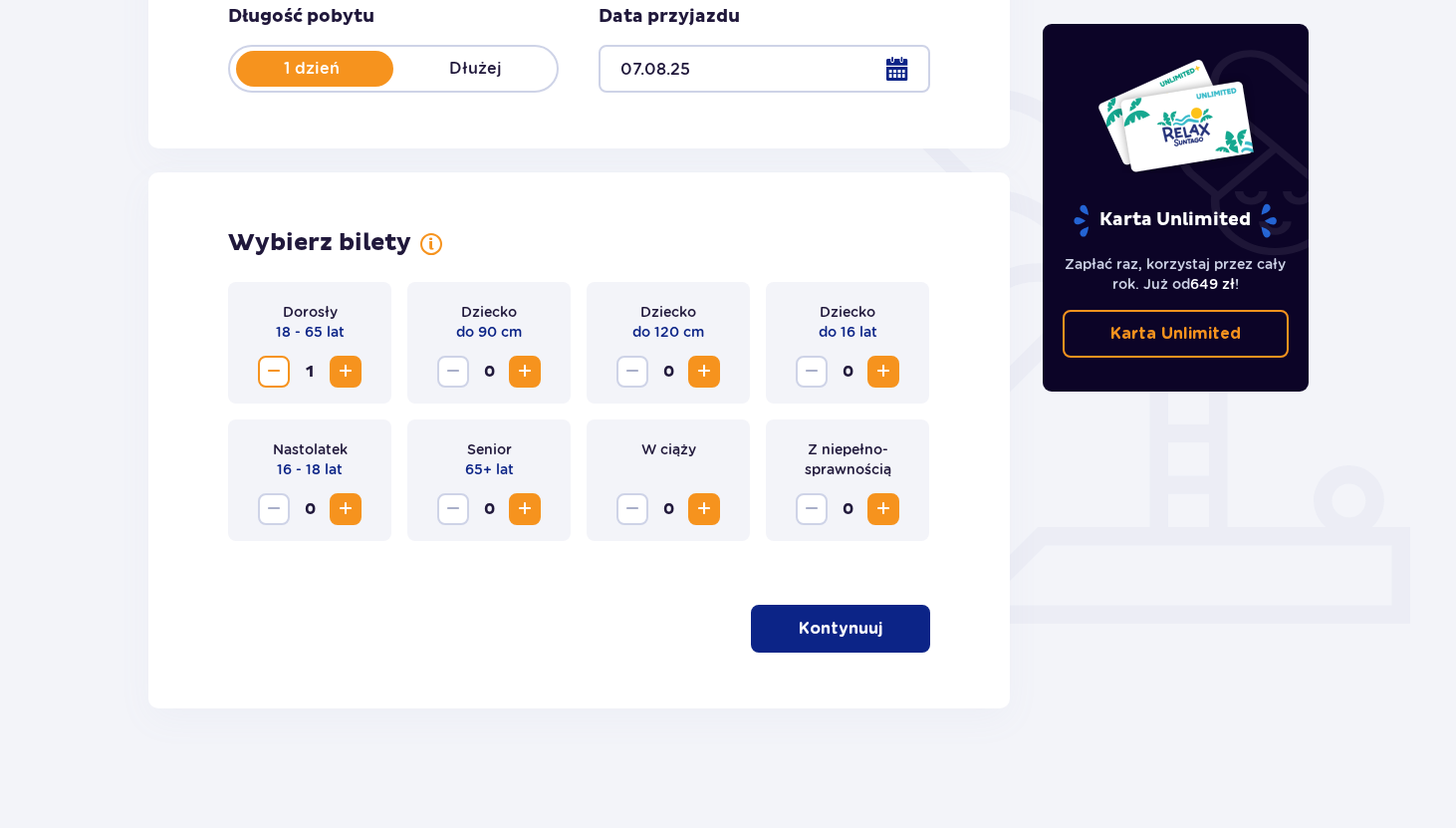 click at bounding box center (346, 372) 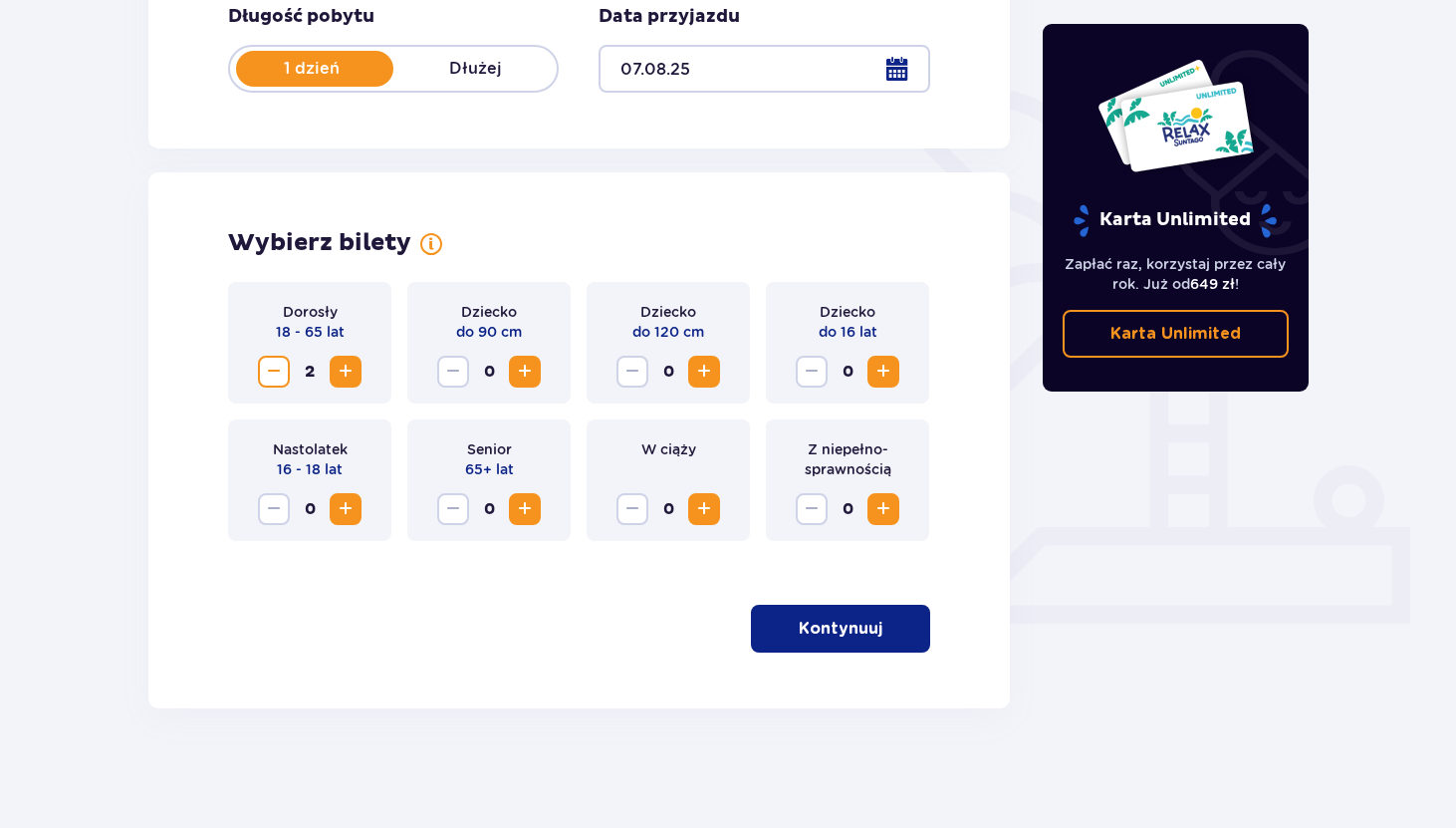 click on "Kontynuuj" at bounding box center (841, 629) 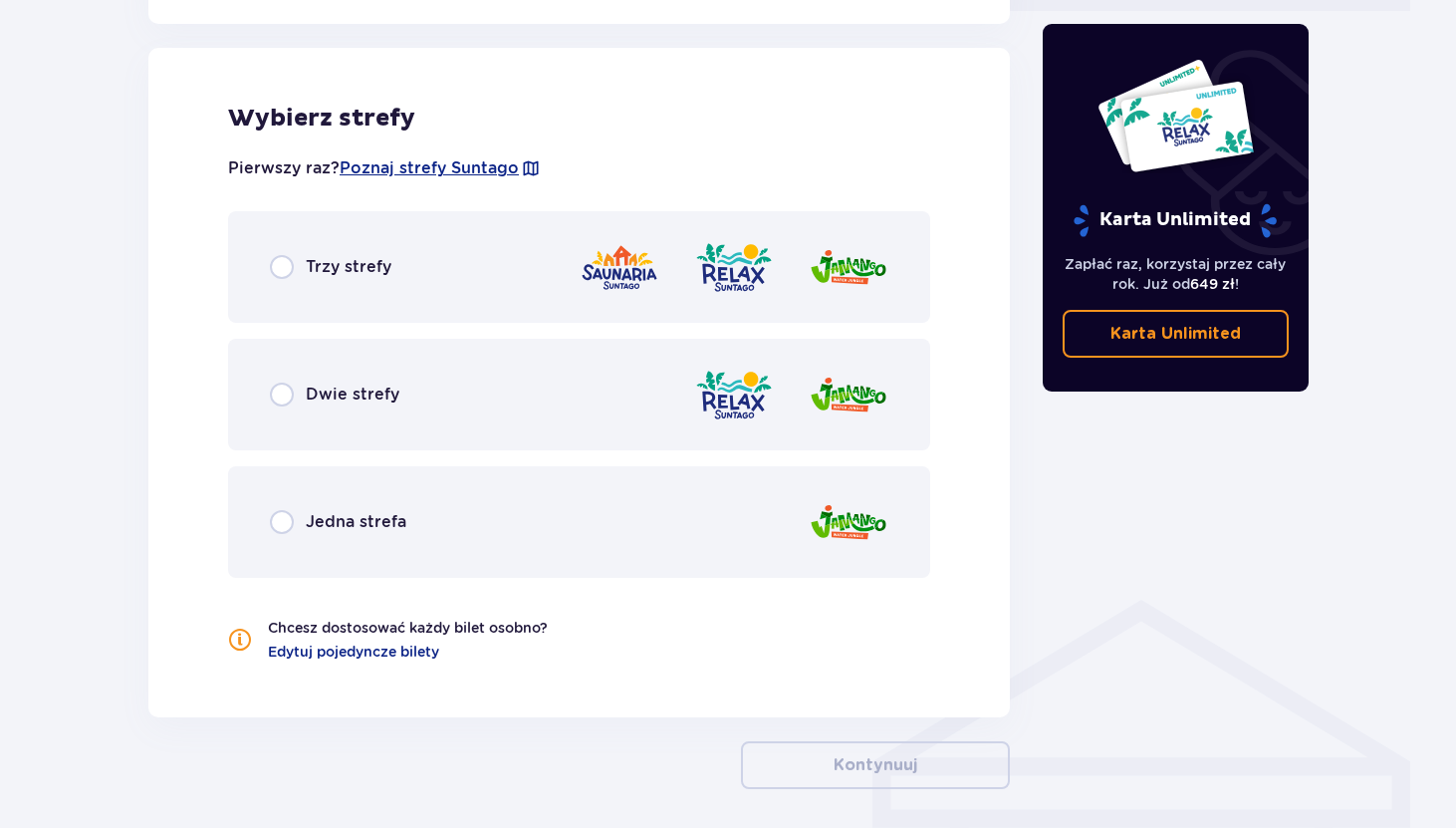 scroll, scrollTop: 1019, scrollLeft: 0, axis: vertical 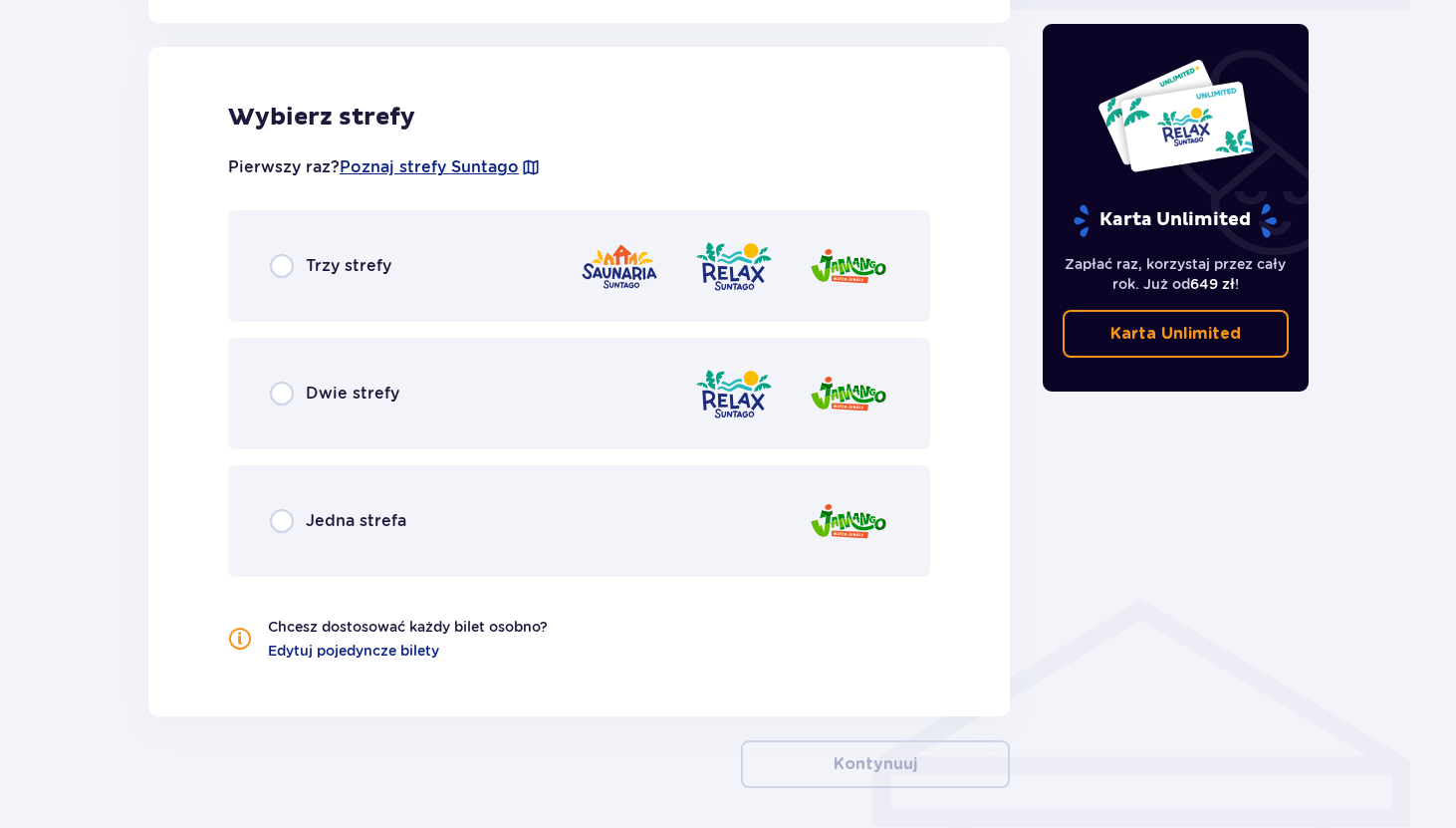 click on "Trzy strefy" at bounding box center (579, 266) 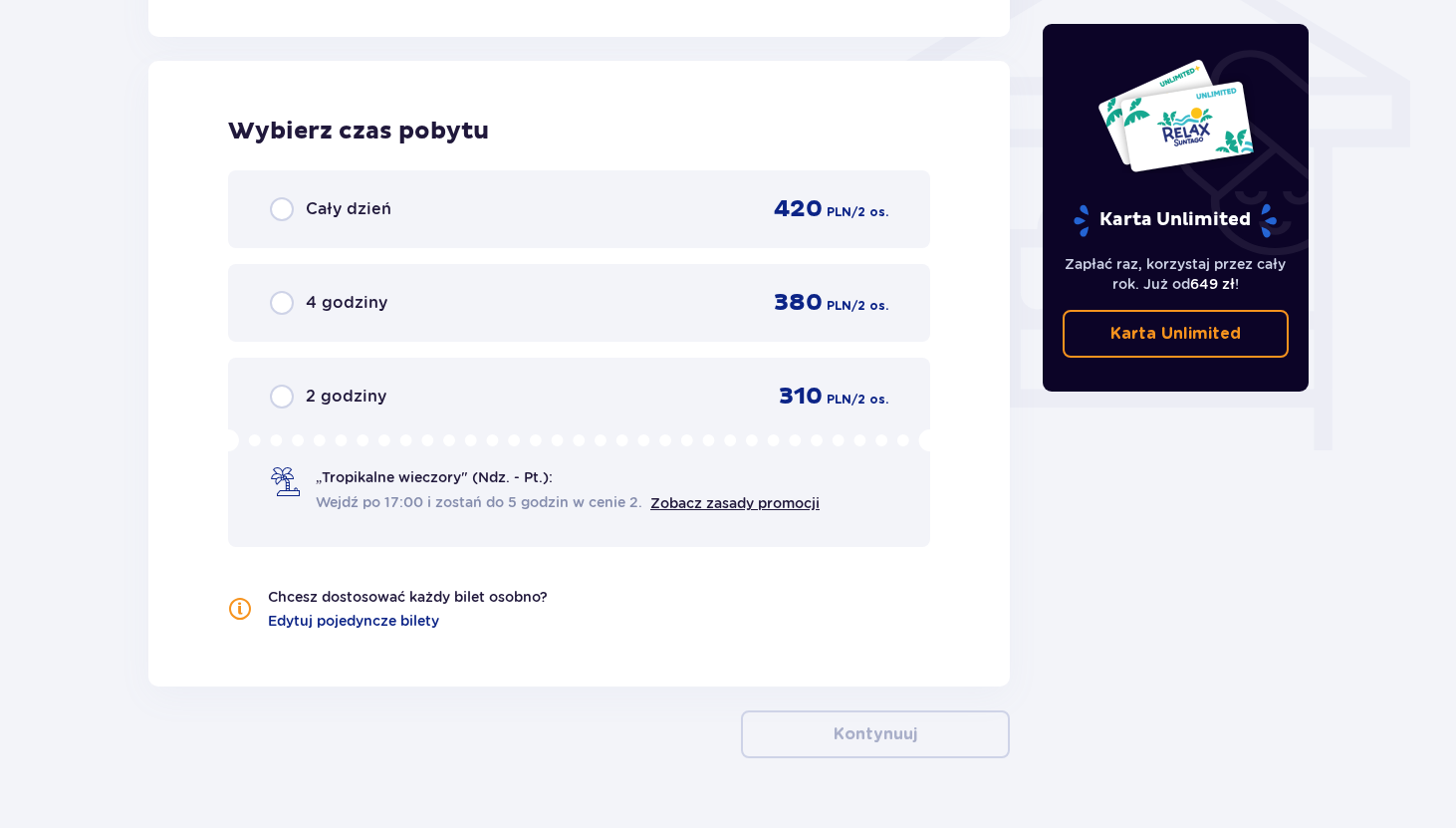 scroll, scrollTop: 1712, scrollLeft: 0, axis: vertical 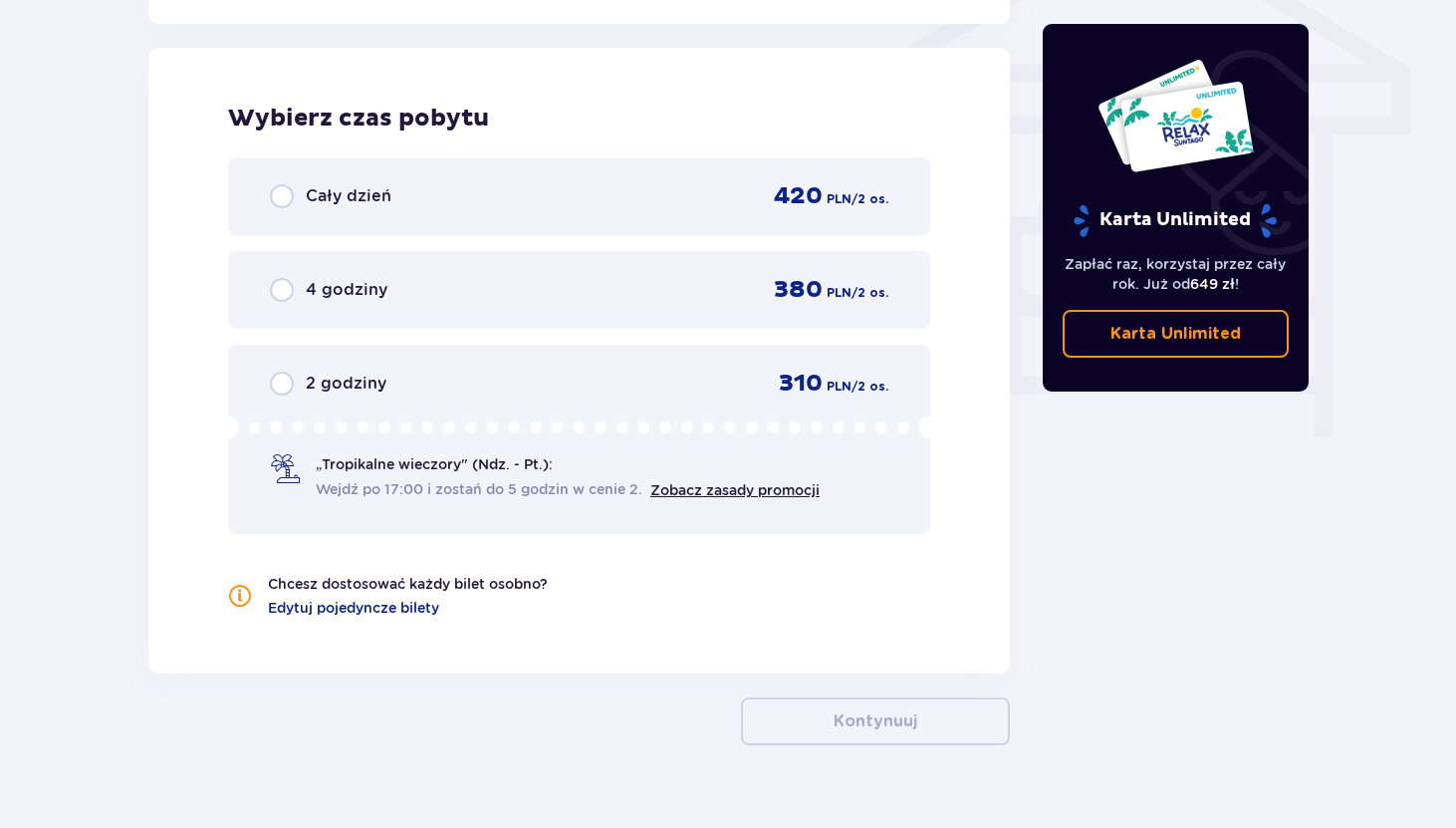 click on "Cały dzień" at bounding box center [349, 196] 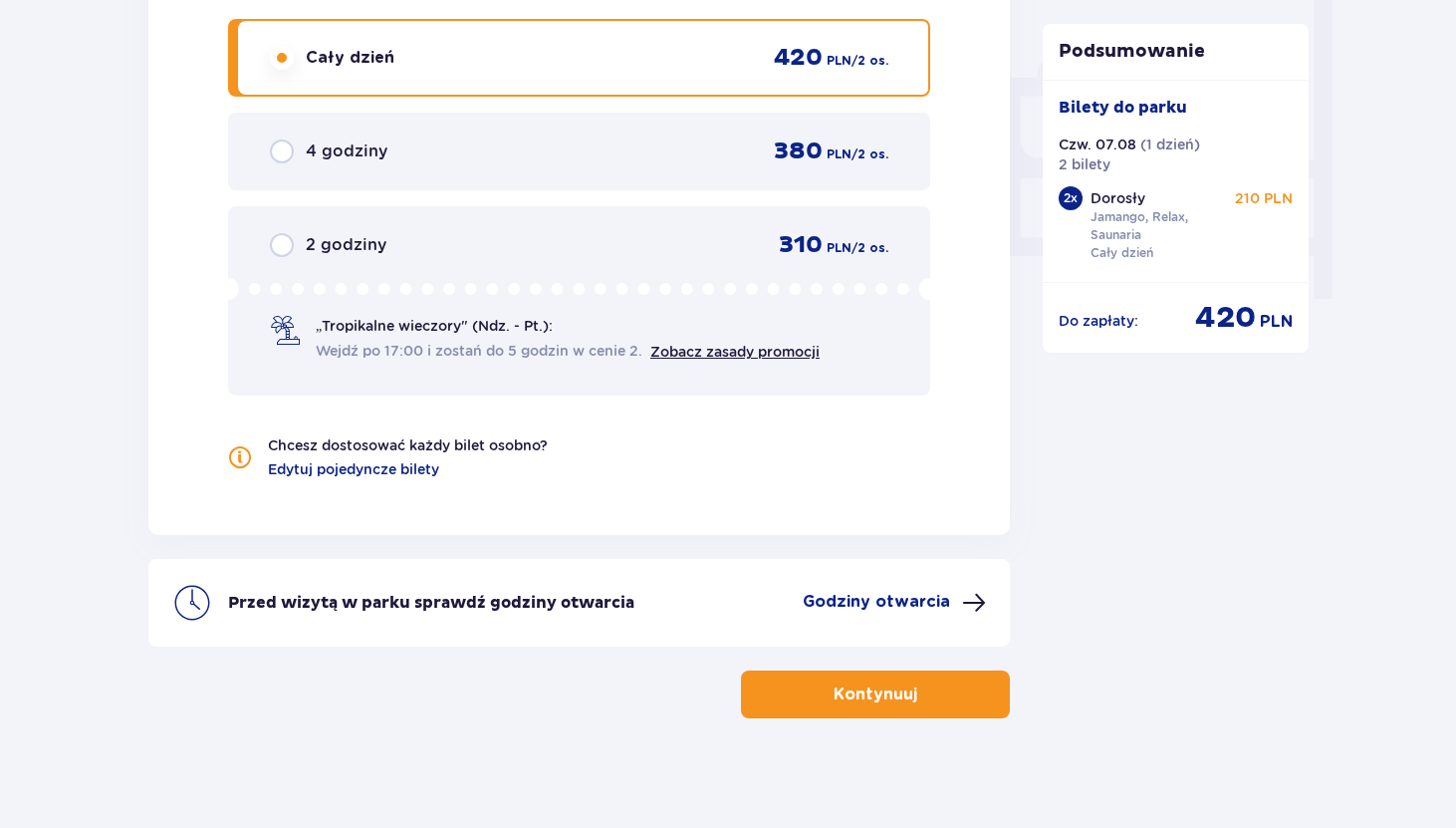 scroll, scrollTop: 1860, scrollLeft: 0, axis: vertical 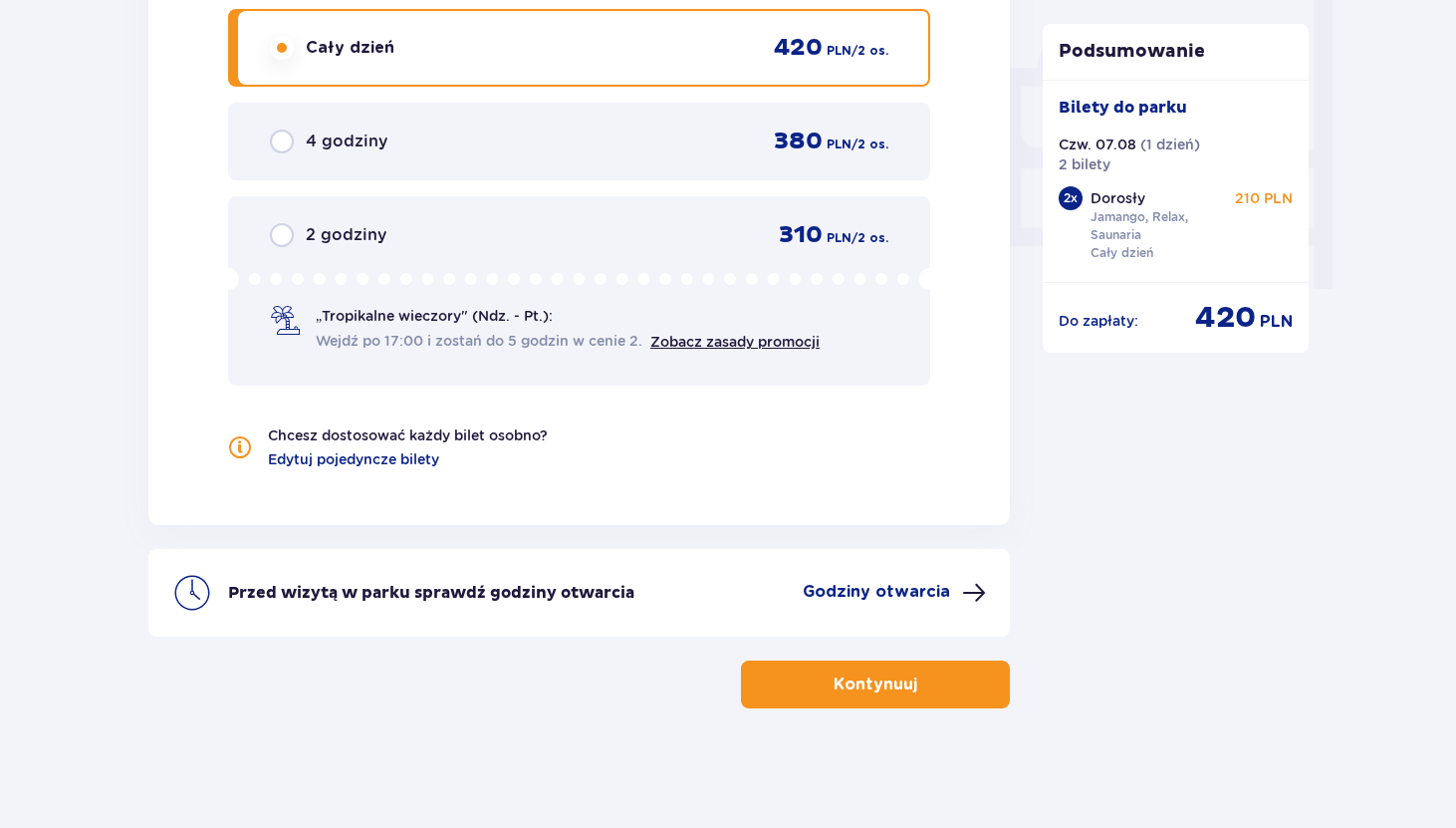 click on "Bilety Pomiń ten krok Znajdź bilety Długość pobytu 1 dzień Dłużej Data przyjazdu 07.08.25 Wybierz bilety Dorosły 18 - 65 lat 2 Dziecko do 90 cm 0 Dziecko do 120 cm 0 Dziecko do 16 lat 0 Nastolatek 16 - 18 lat 0 Senior 65+ lat 0 W ciąży 0 Z niepełno­sprawnością 0 Wybierz strefy Pierwszy raz?  Poznaj strefy Suntago Trzy strefy Dwie strefy Jedna strefa Chcesz dostosować każdy bilet osobno? Edytuj pojedyncze bilety Wybierz czas pobytu Cały dzień   420 PLN / 2 os. 4 godziny   380 PLN / 2 os. 2 godziny   310 PLN / 2 os. „Tropikalne wieczory" (Ndz. - Pt.): Wejdź po 17:00 i zostań do 5 godzin w cenie 2. Zobacz zasady promocji Chcesz dostosować każdy bilet osobno? Edytuj pojedyncze bilety Przed wizytą w parku sprawdź godziny otwarcia Godziny otwarcia Kontynuuj Podsumowanie Bilety do parku Czw. 07.08   ( 1 dzień ) 2 bilety 2 x Dorosły Jamango, Relax, Saunaria Cały dzień 210 PLN Do zapłaty : 420 PLN" at bounding box center [728, -438] 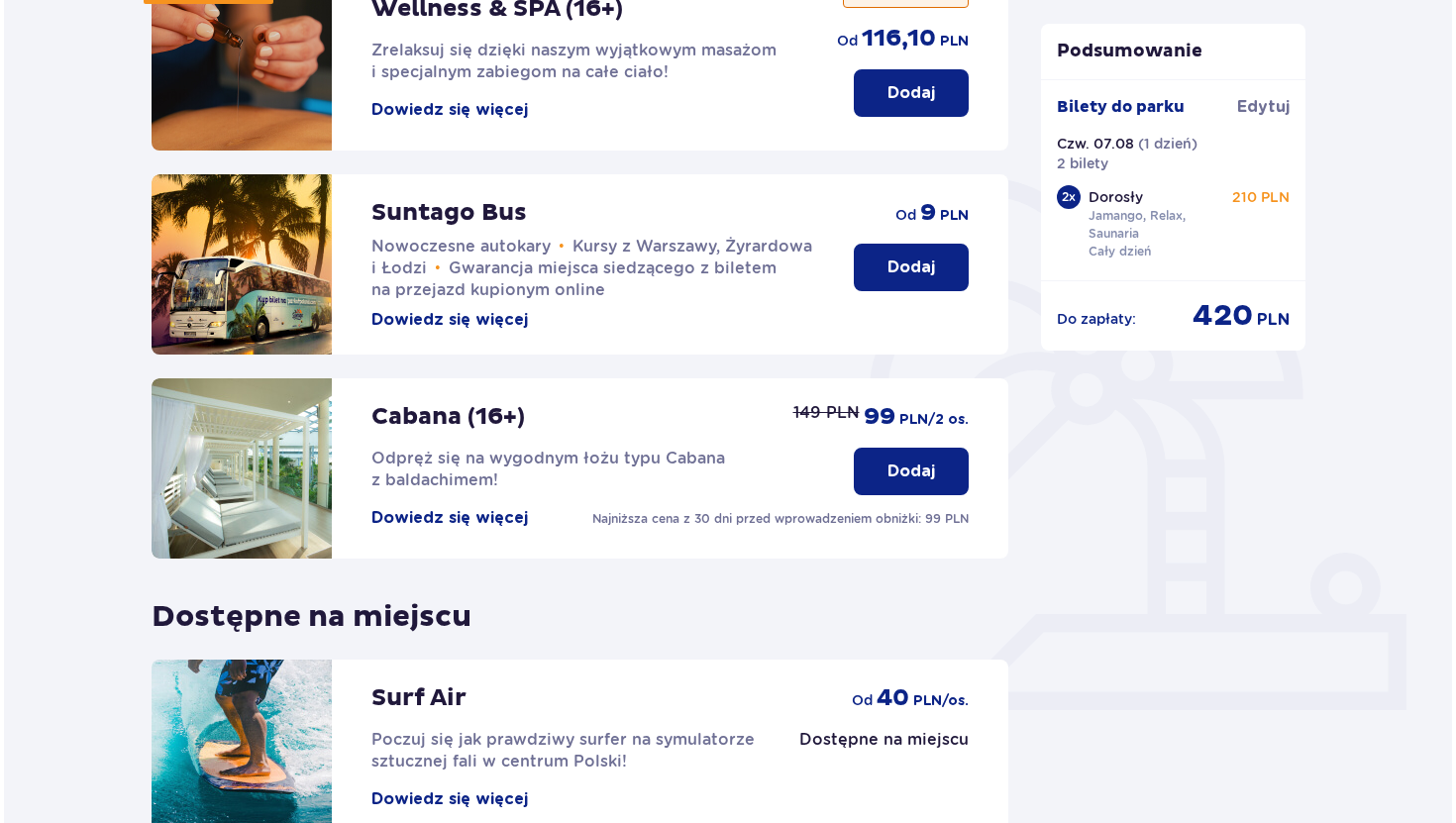 scroll, scrollTop: 346, scrollLeft: 0, axis: vertical 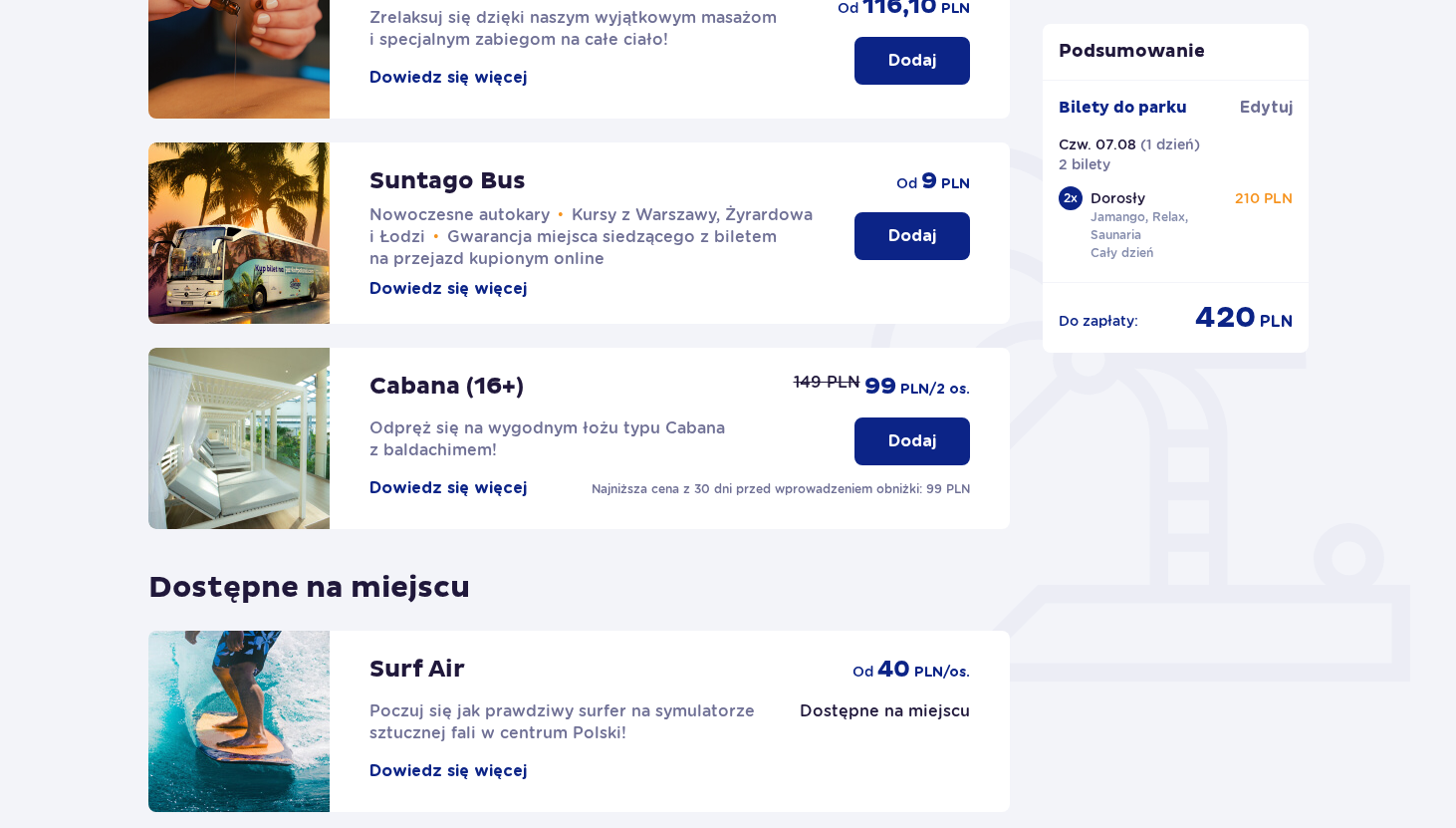 click on "Dowiedz się więcej" at bounding box center (448, 488) 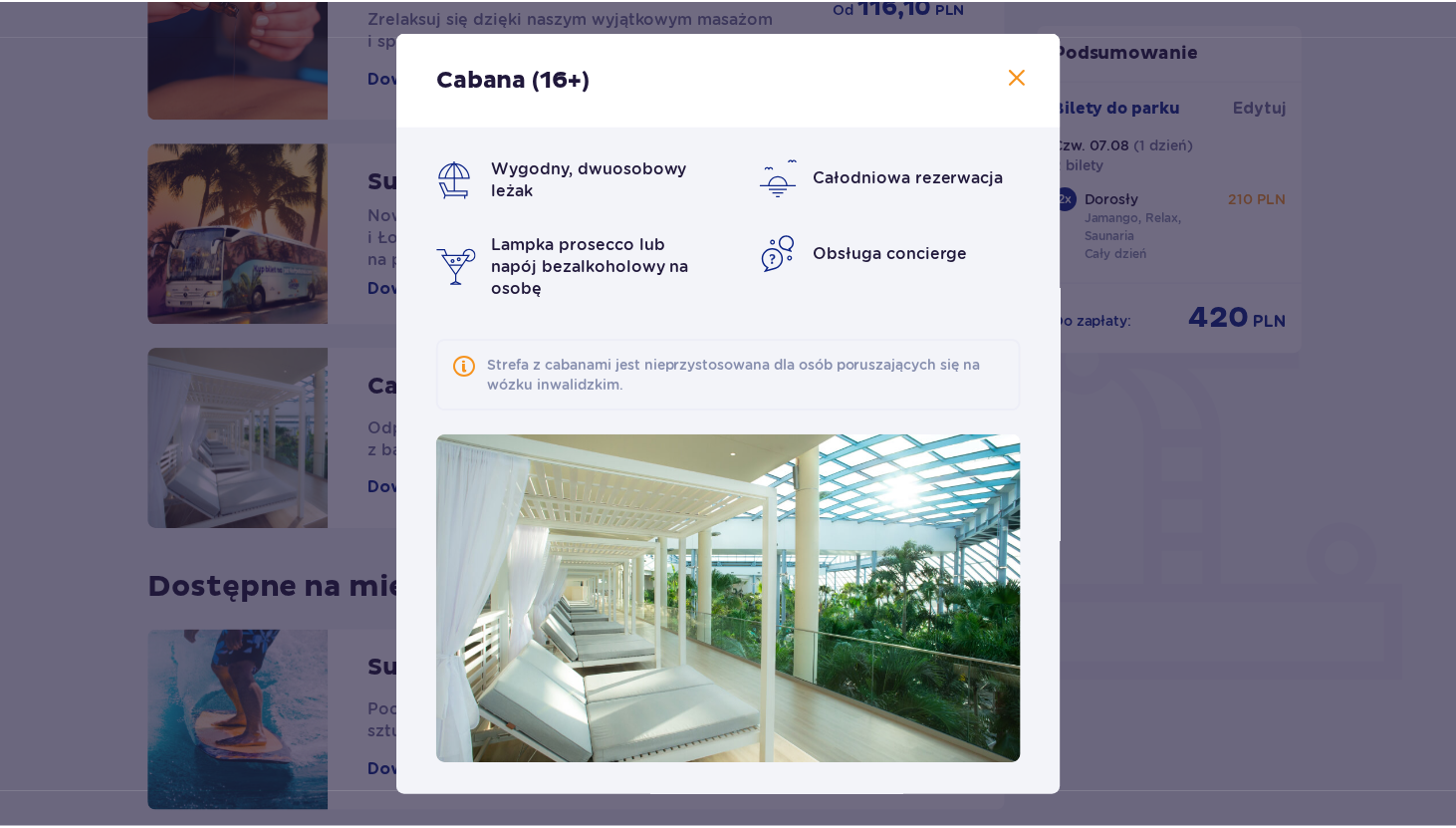 scroll, scrollTop: 4, scrollLeft: 0, axis: vertical 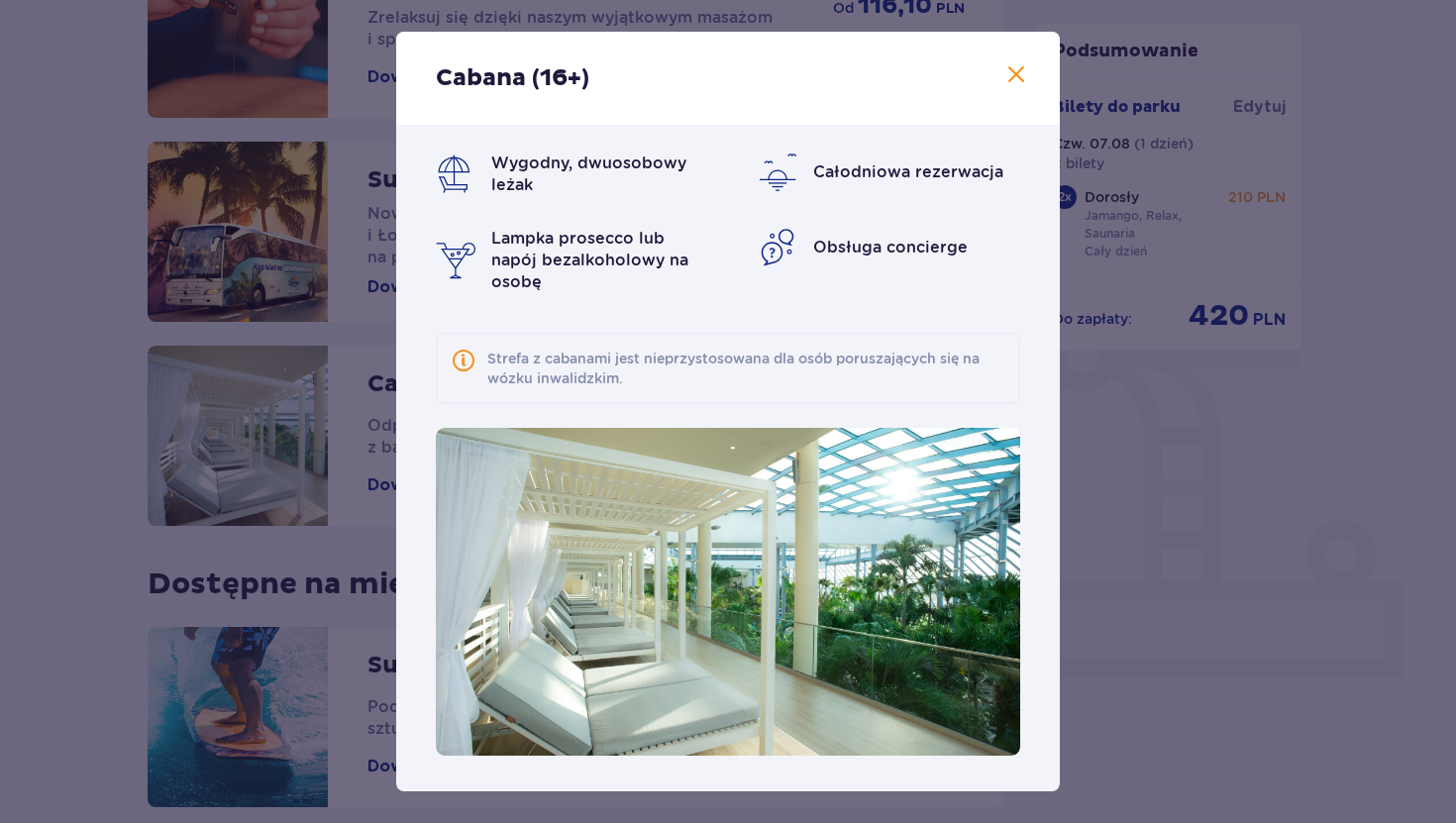 click on "Cabana (16+) Wygodny, dwuosobowy leżak   Całodniowa rezerwacja   Lampka prosecco lub napój bezalkoholowy na osobę   Obsługa concierge   Strefa z cabanami jest nieprzystosowana dla osób poruszających się na wózku inwalidzkim." at bounding box center (728, 411) 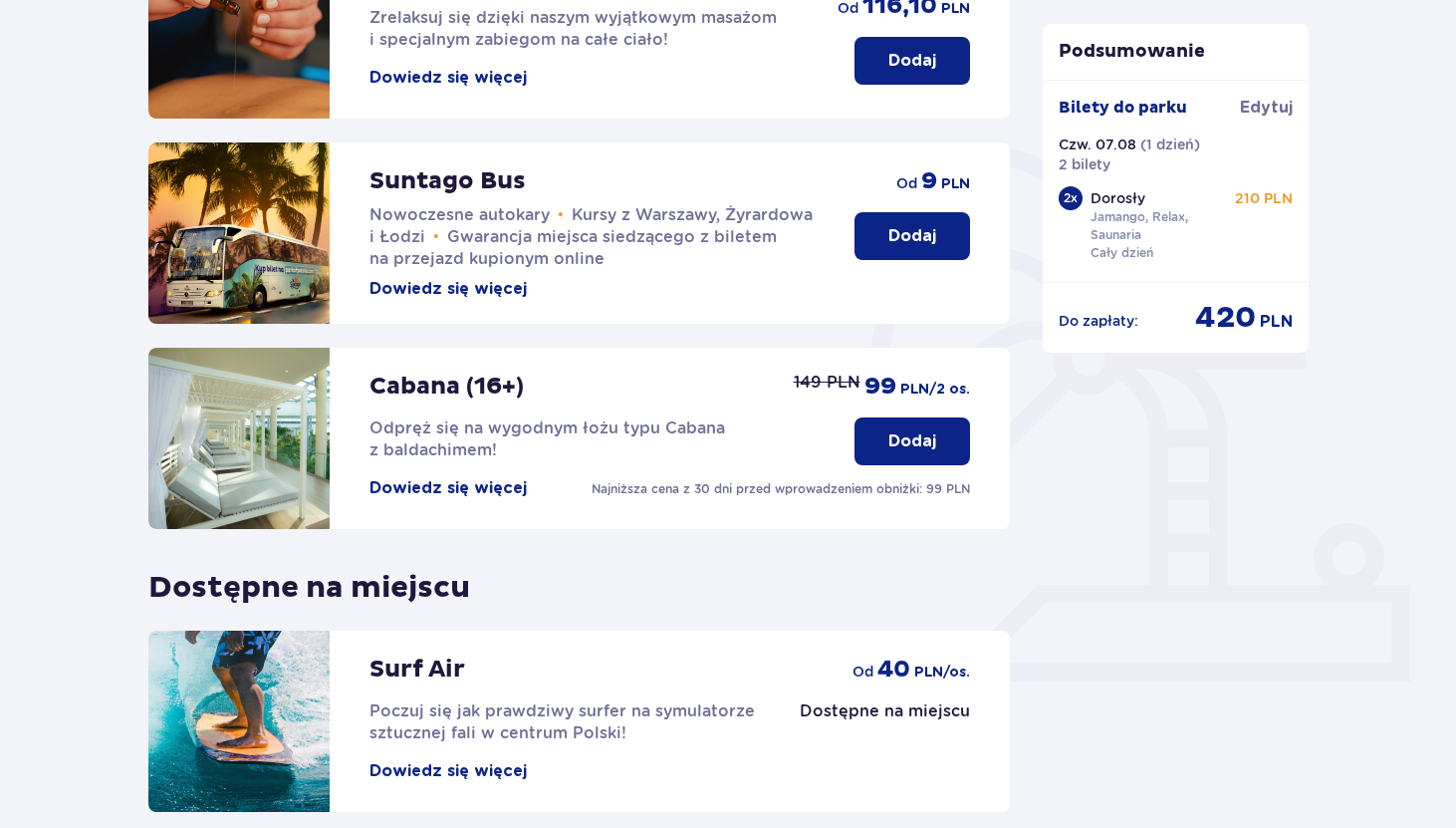 click on "Podsumowanie Bilety do parku Edytuj Czw. 07.08   ( 1 dzień ) 2 bilety 2 x Dorosły Jamango, Relax, Saunaria Cały dzień 210 PLN Do zapłaty : 420 PLN" at bounding box center [1176, 374] 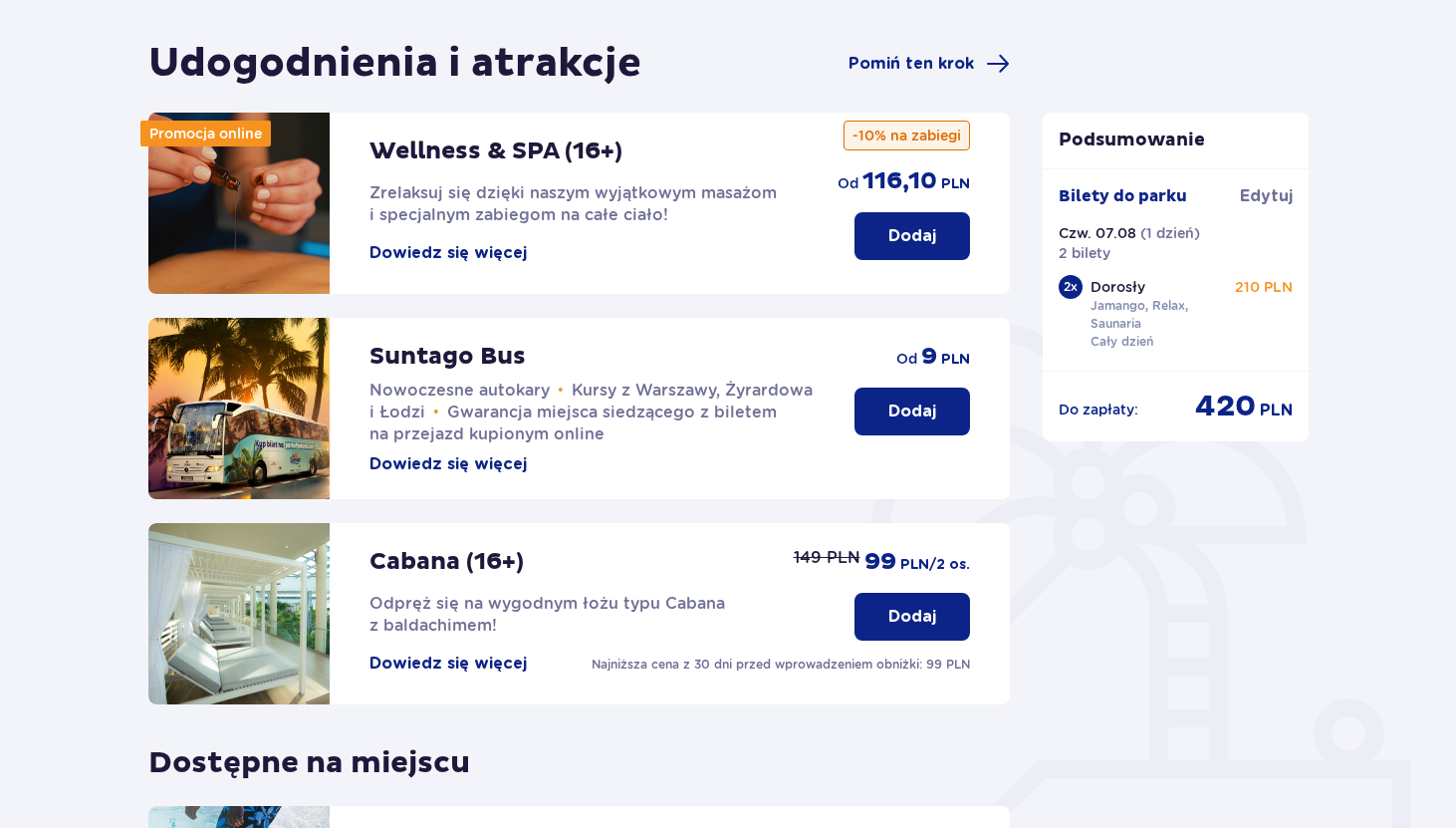 scroll, scrollTop: 187, scrollLeft: 0, axis: vertical 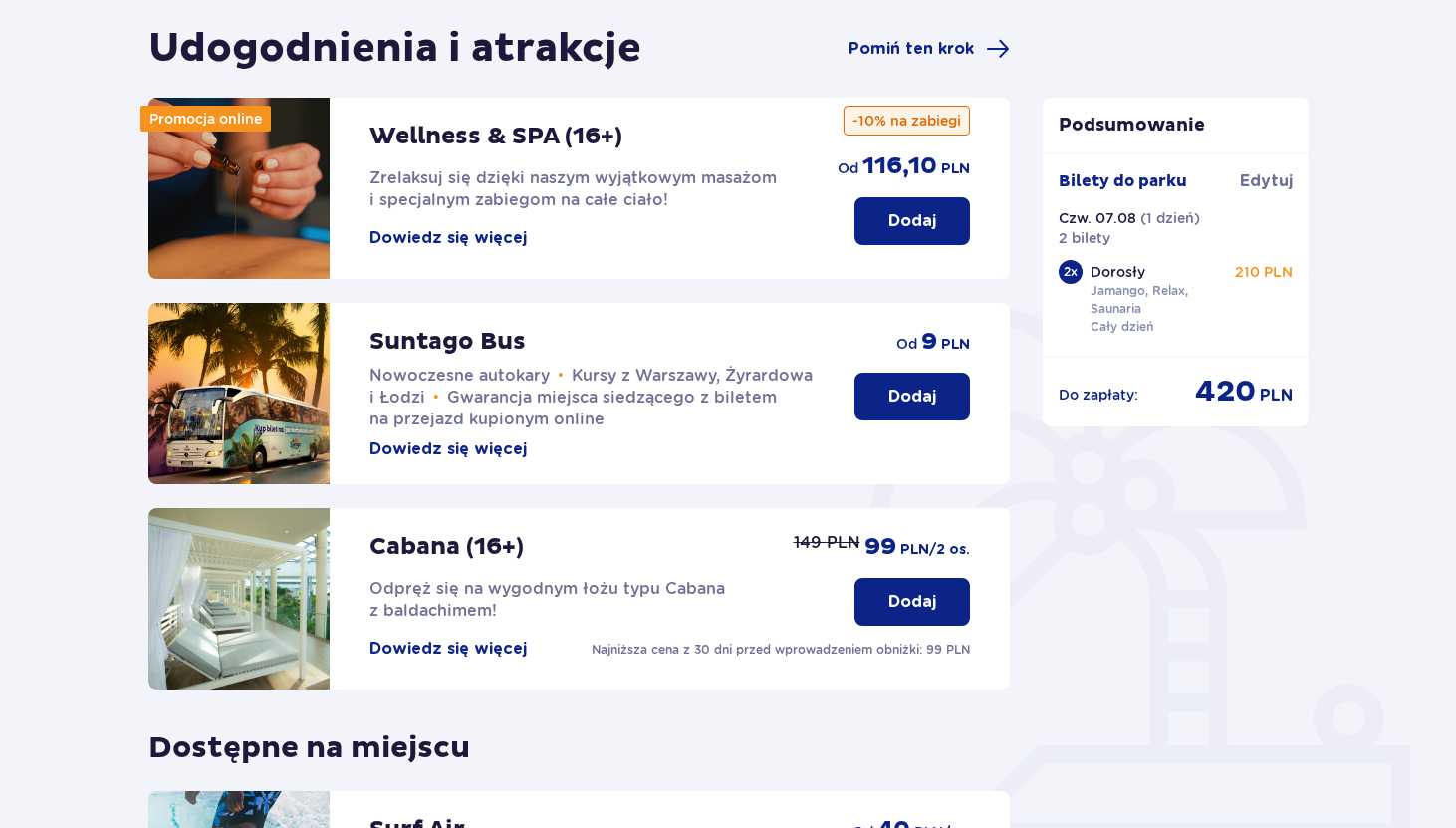 click on "Dodaj" at bounding box center (912, 602) 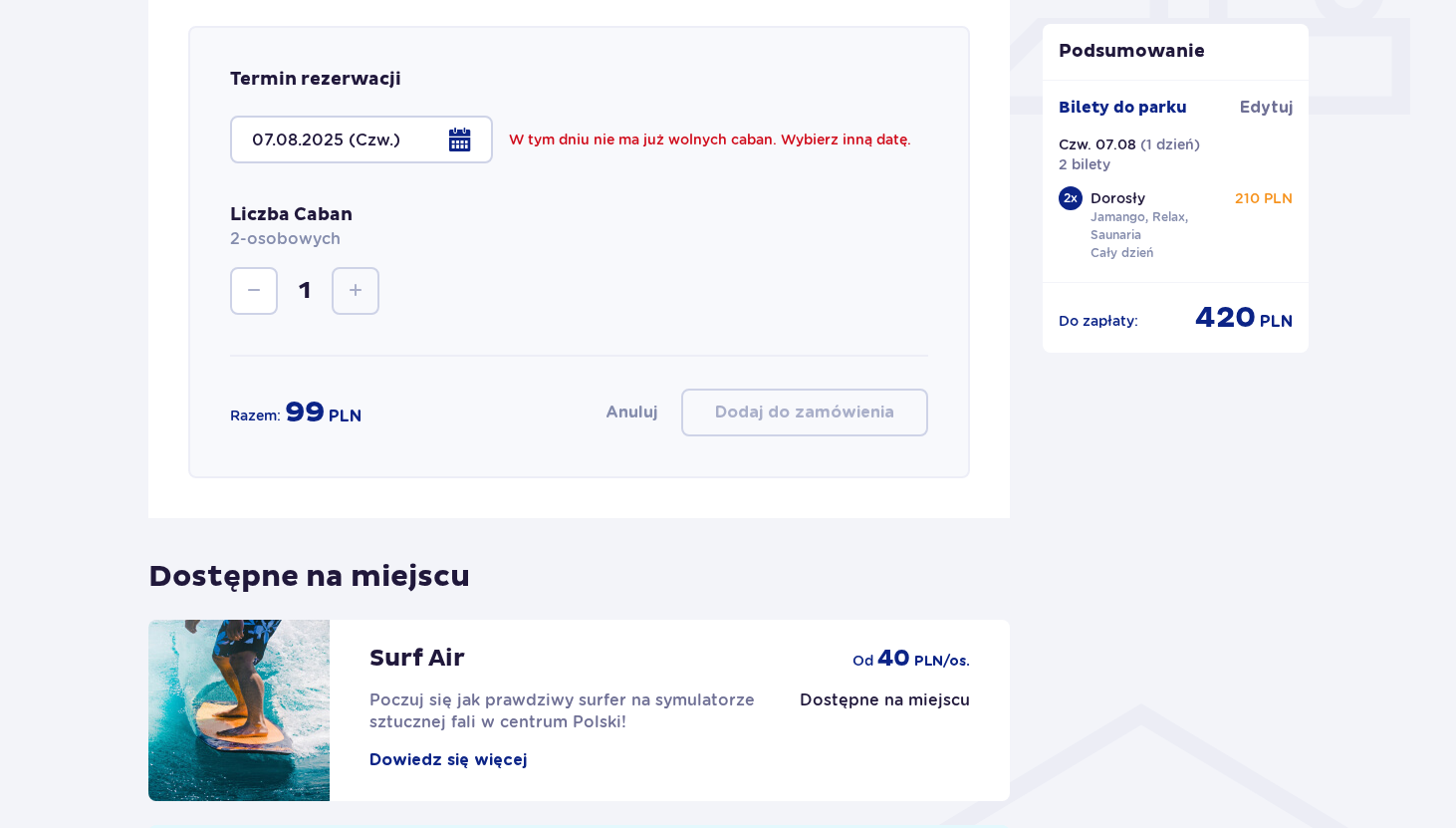 scroll, scrollTop: 917, scrollLeft: 0, axis: vertical 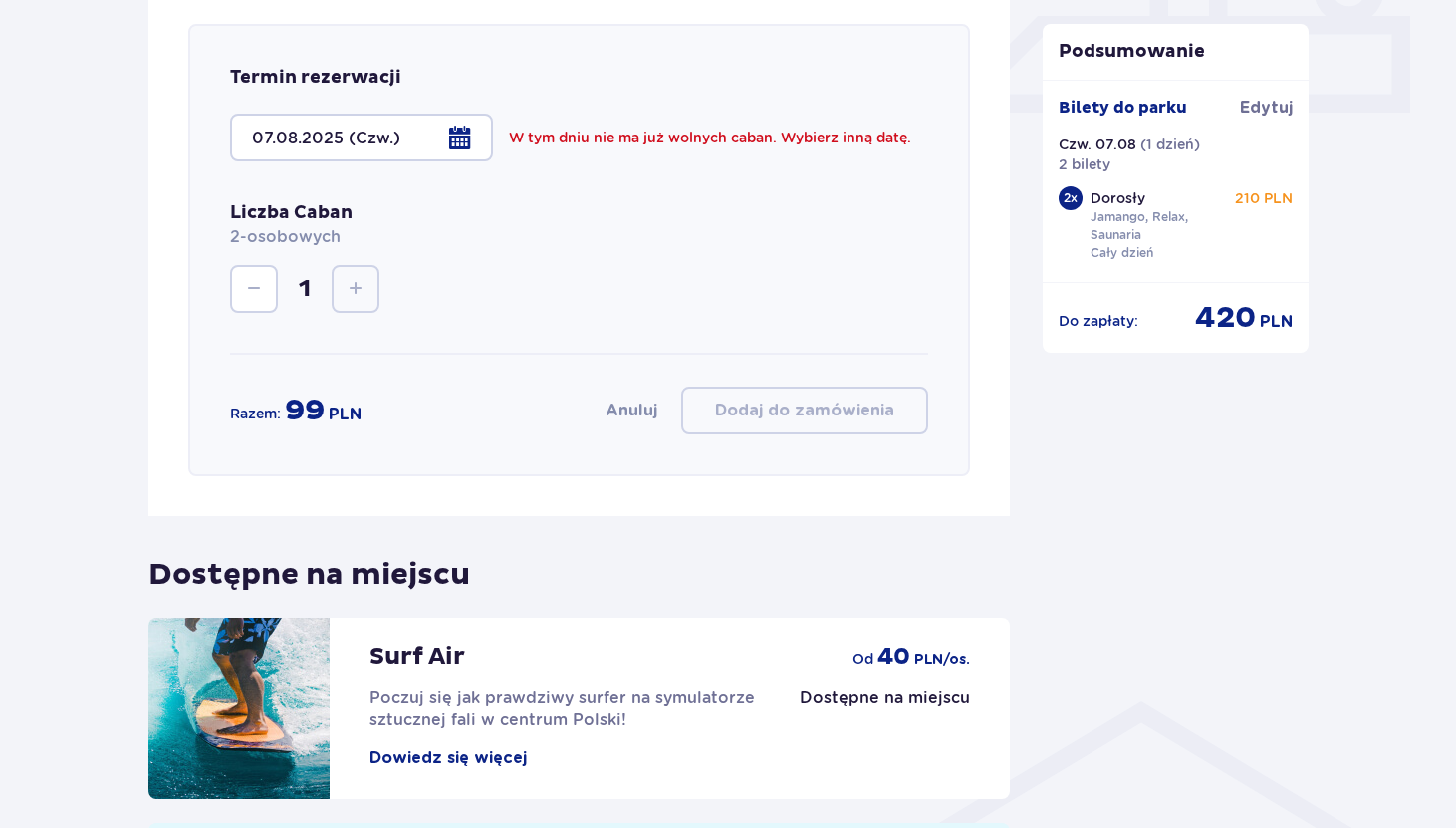 click at bounding box center (362, 138) 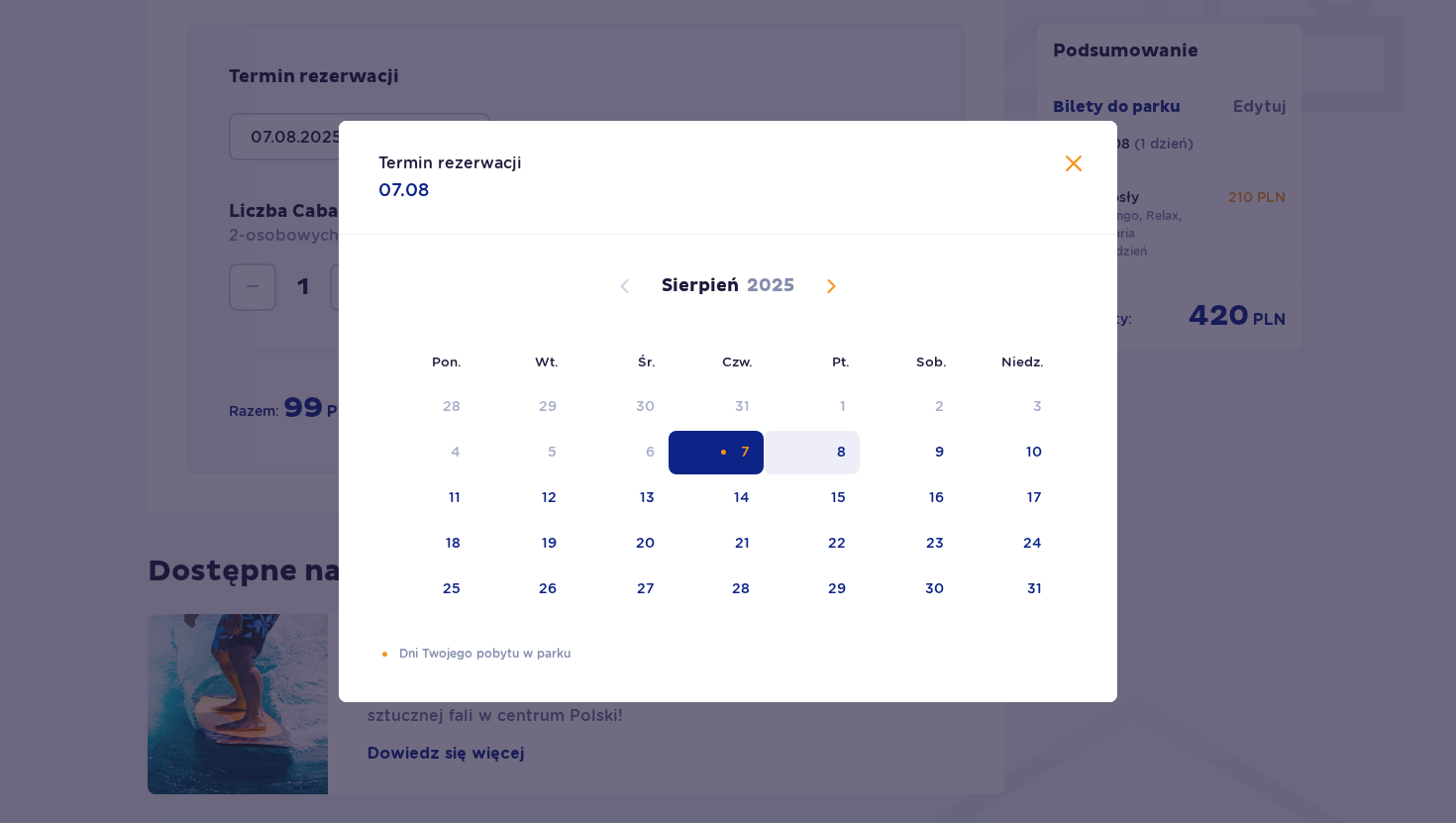 click on "8" at bounding box center [811, 453] 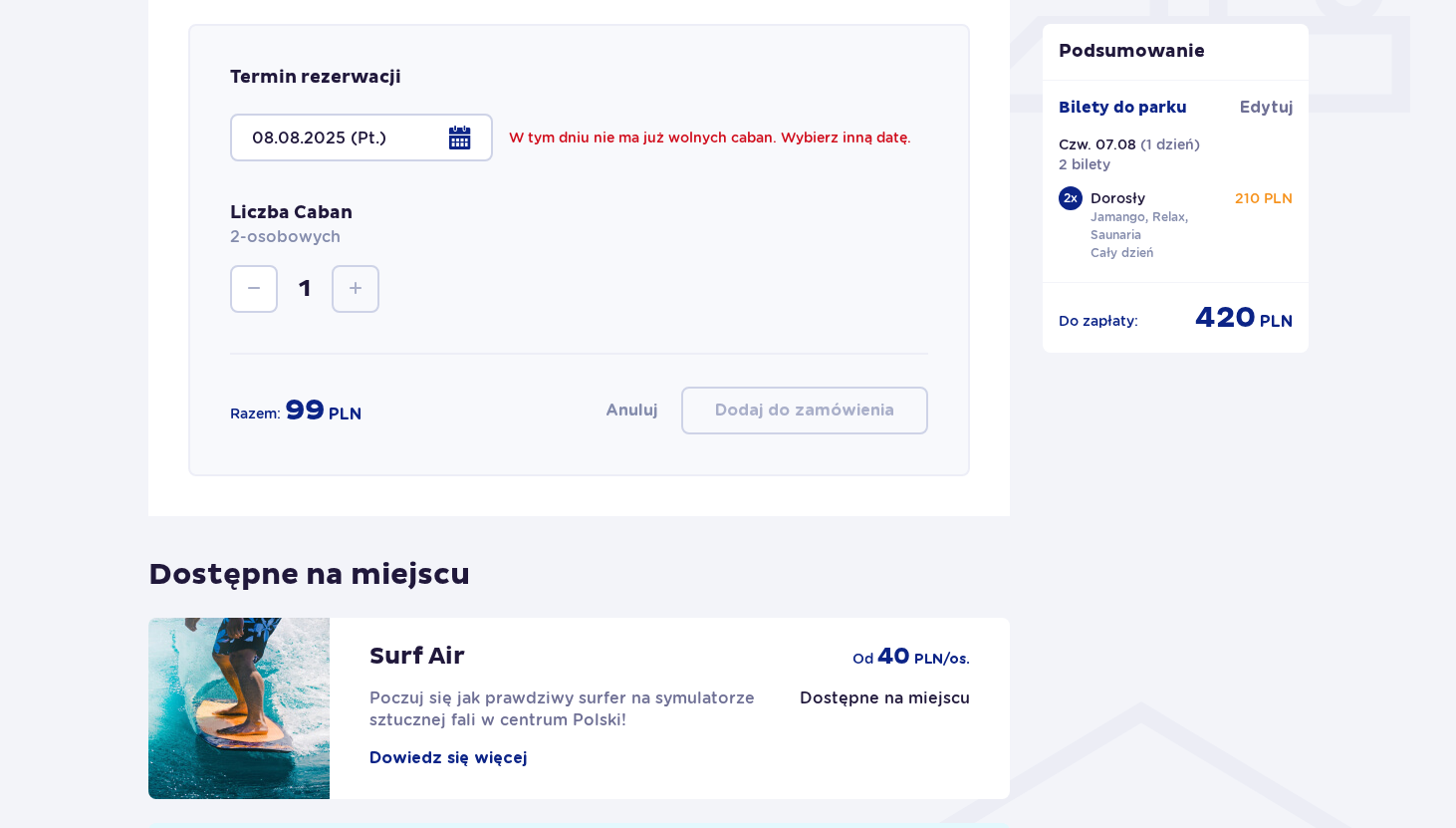 click at bounding box center [362, 138] 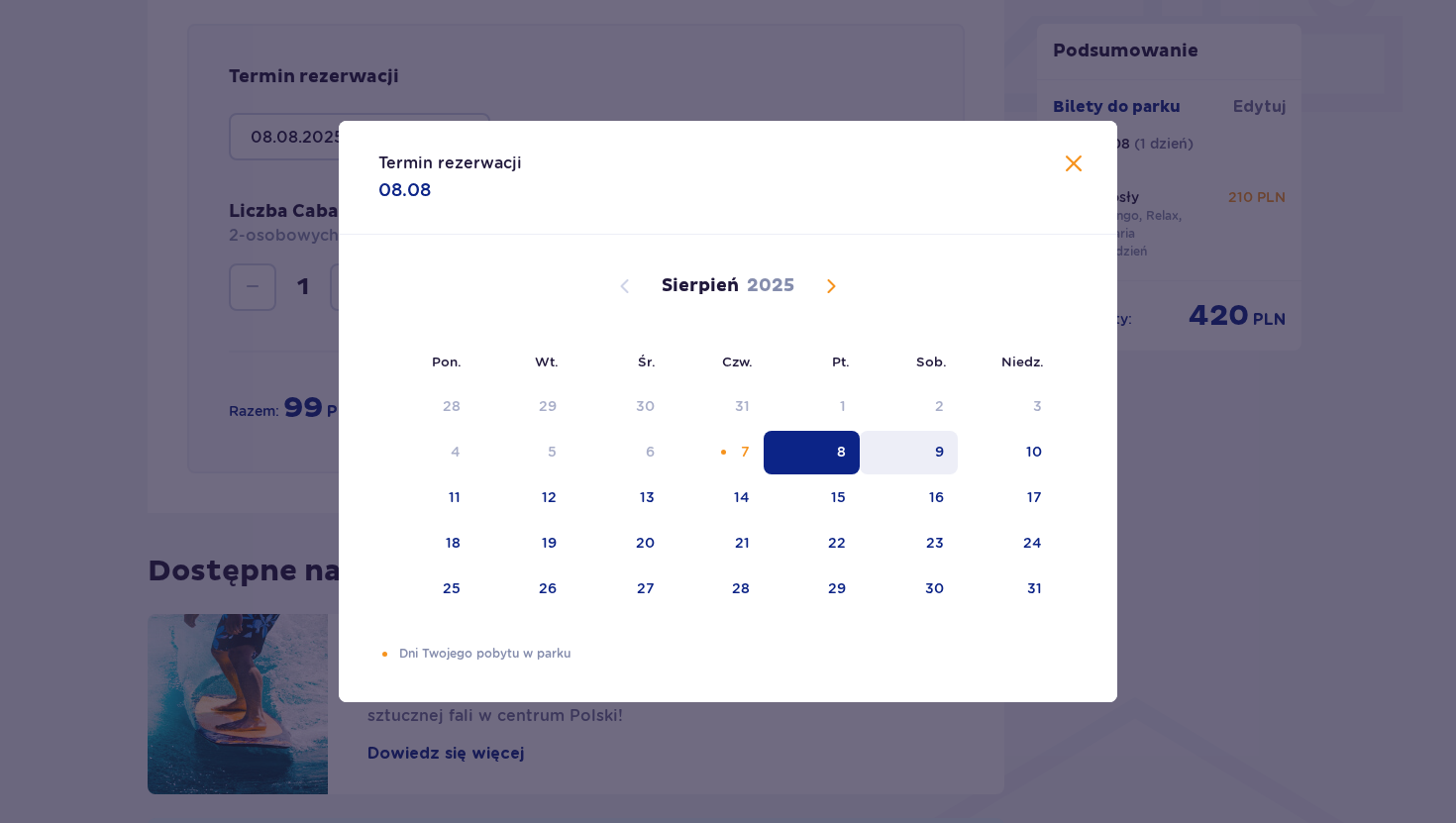 click on "9" at bounding box center (908, 453) 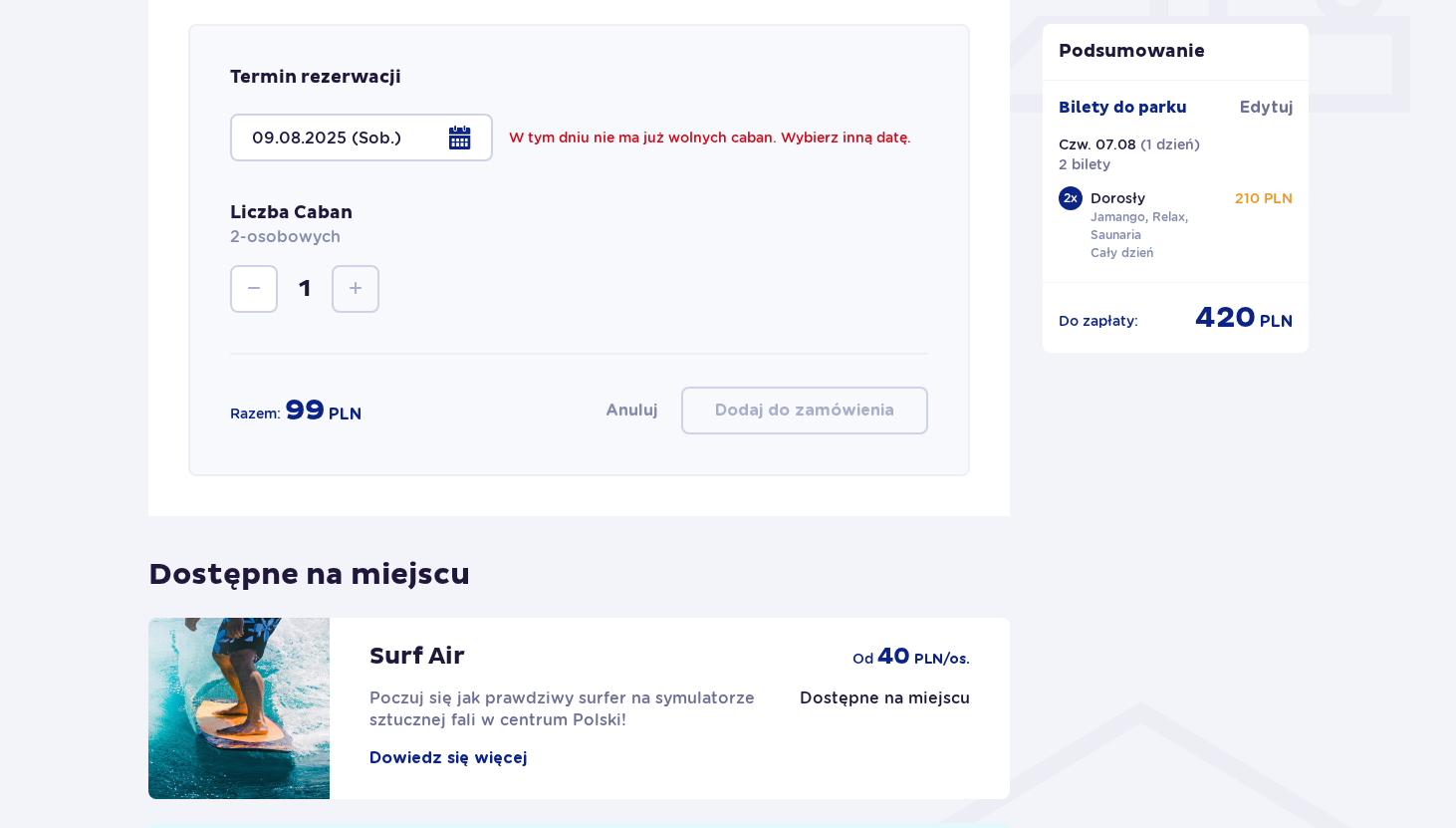 click at bounding box center (362, 138) 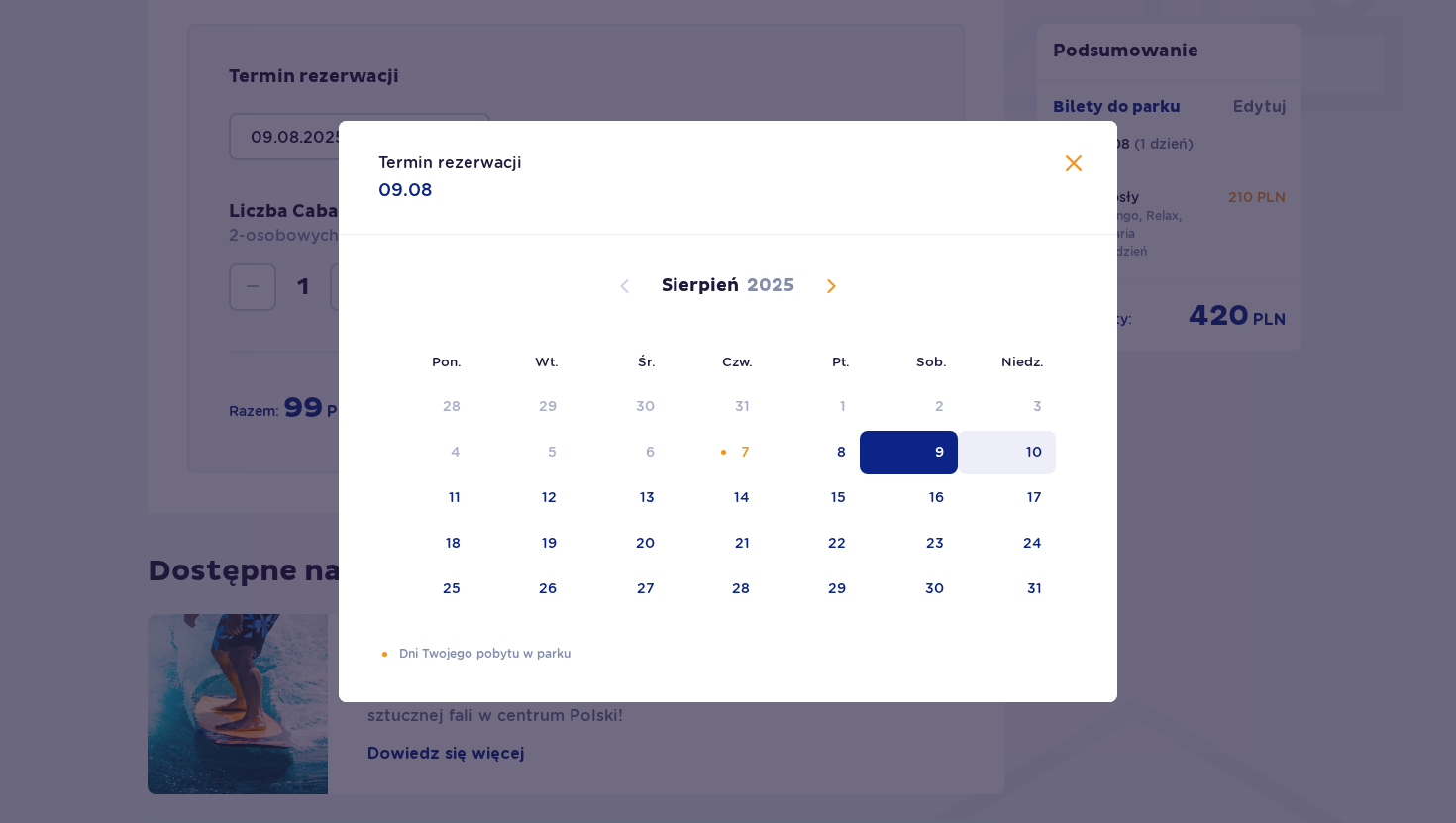 click on "10" at bounding box center [1034, 452] 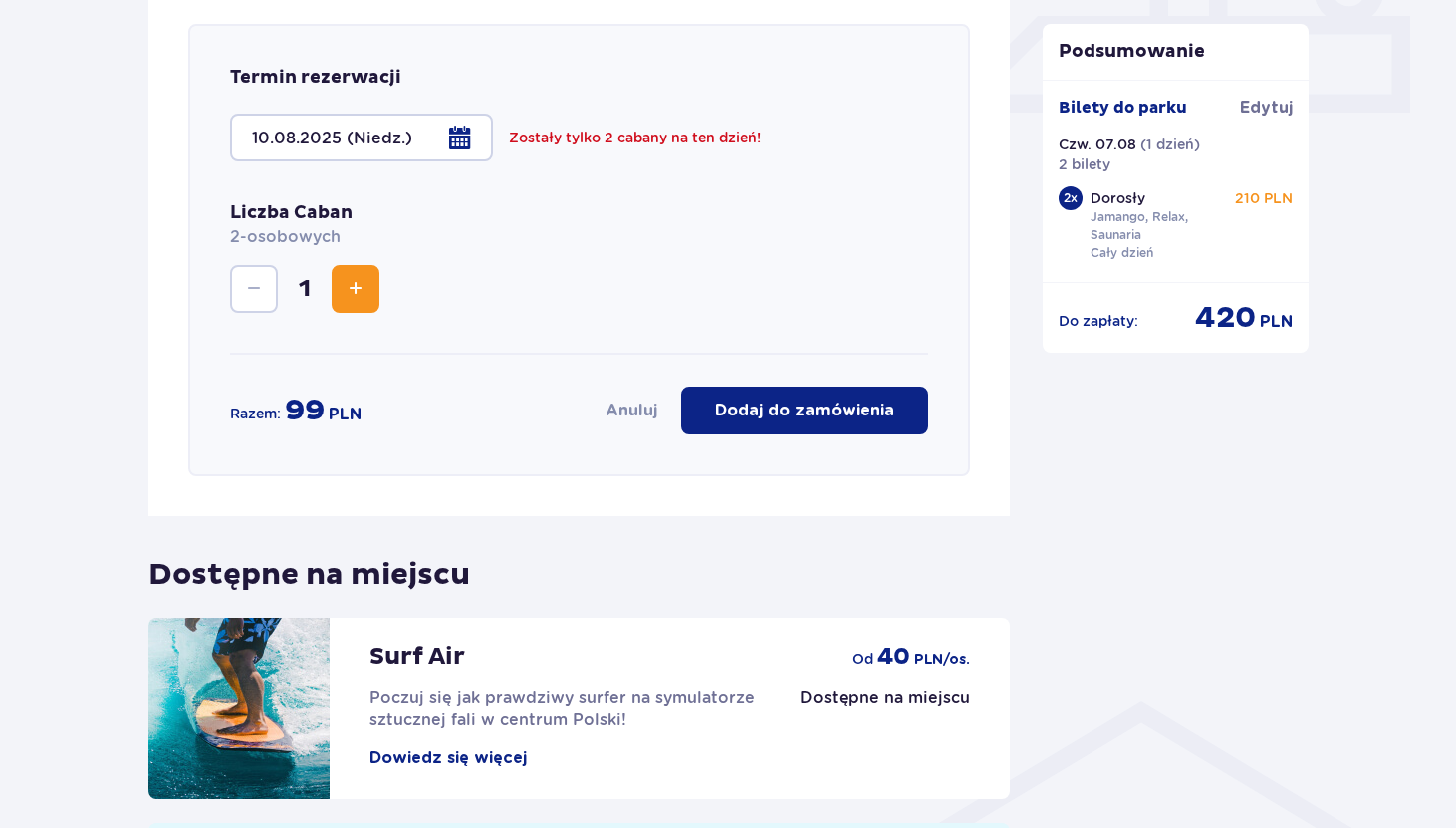 click at bounding box center [362, 138] 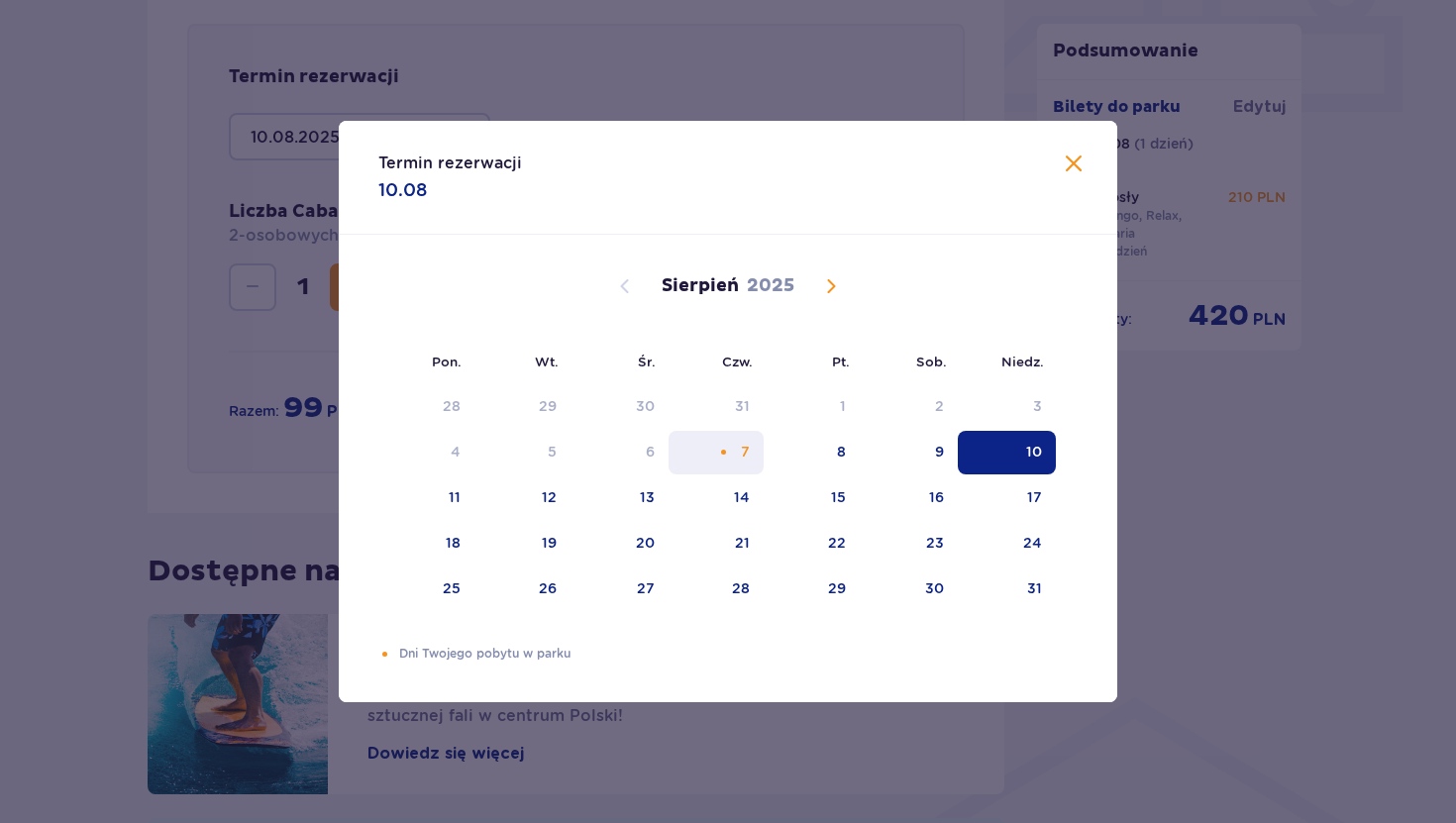 click at bounding box center [723, 452] 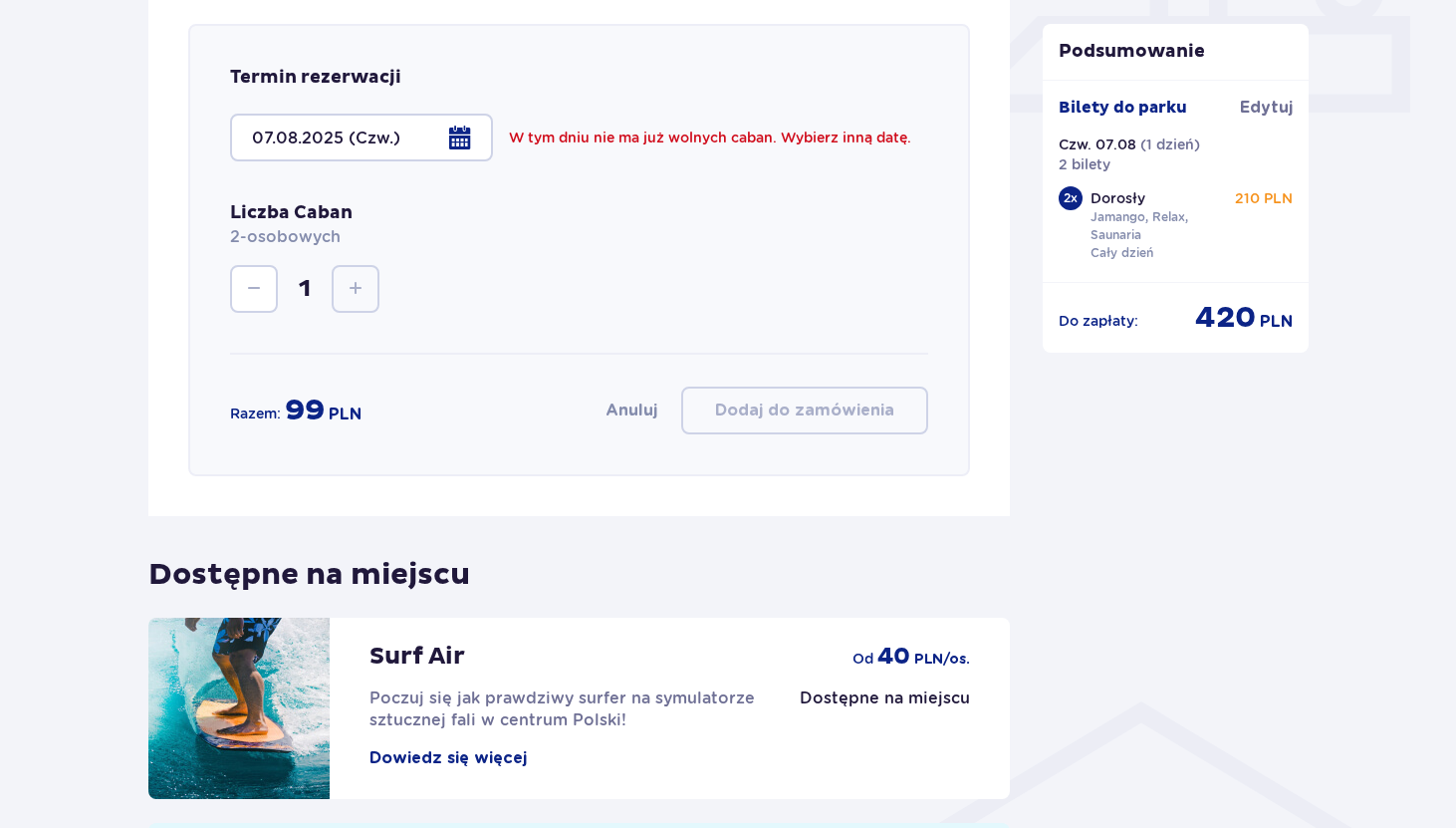 click on "Termin rezerwacji 07.08.2025 (Czw.) W tym dniu nie ma już wolnych caban. Wybierz inną datę. Liczba Caban  2-osobowych 1 Razem: 99 PLN Anuluj Dodaj do zamówienia" at bounding box center (579, 238) 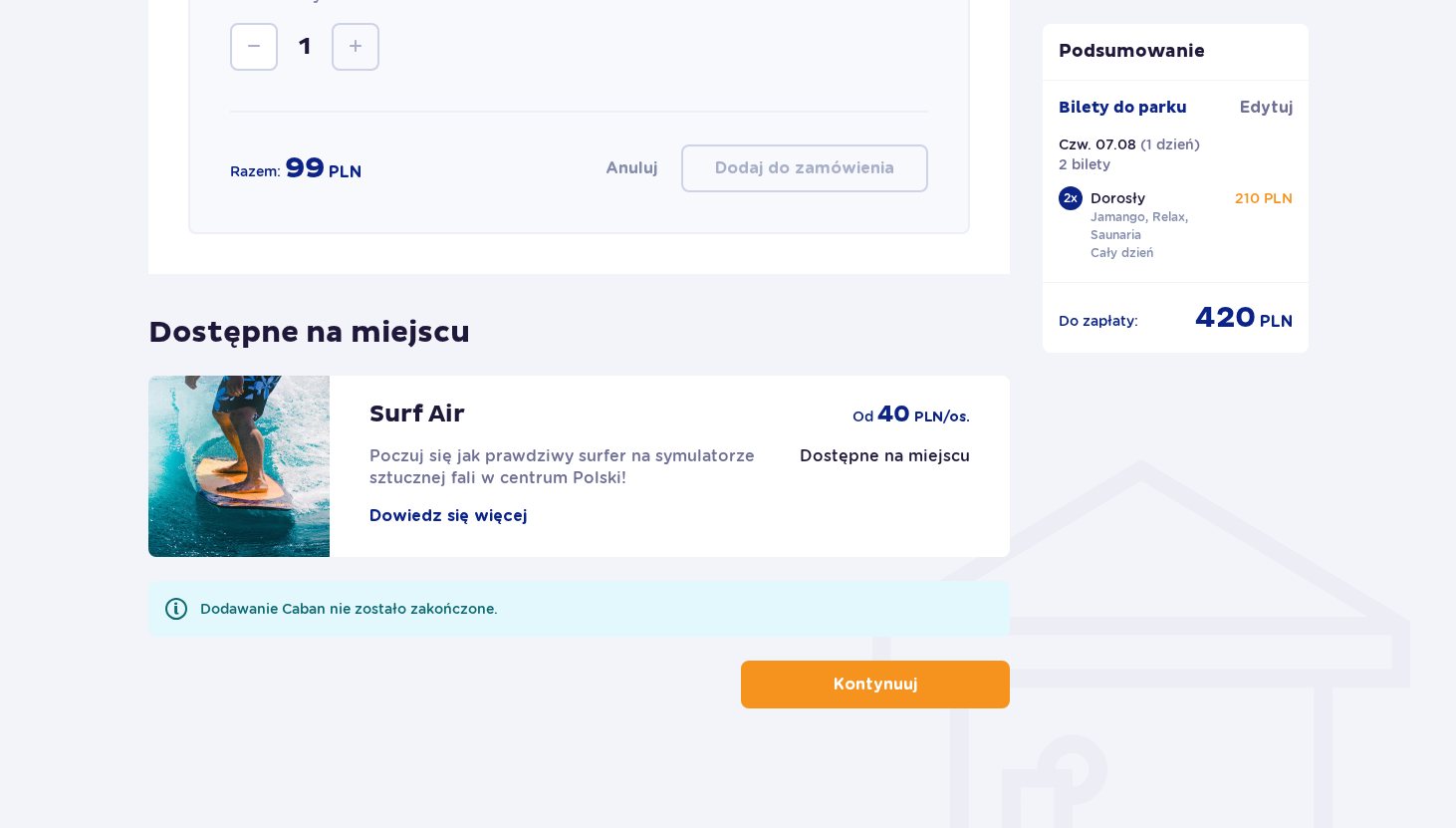 click on "Kontynuuj" at bounding box center [875, 685] 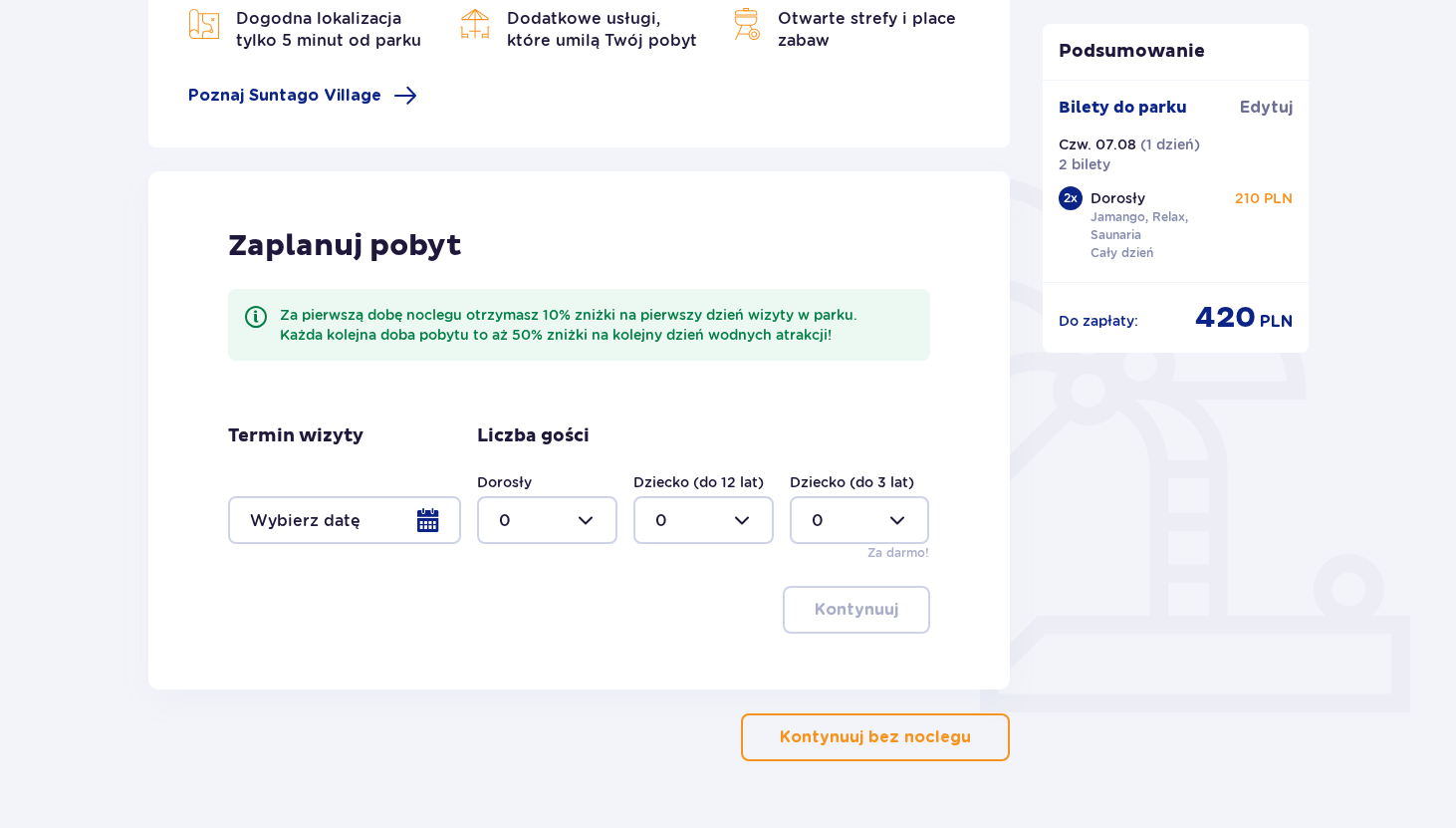 scroll, scrollTop: 350, scrollLeft: 0, axis: vertical 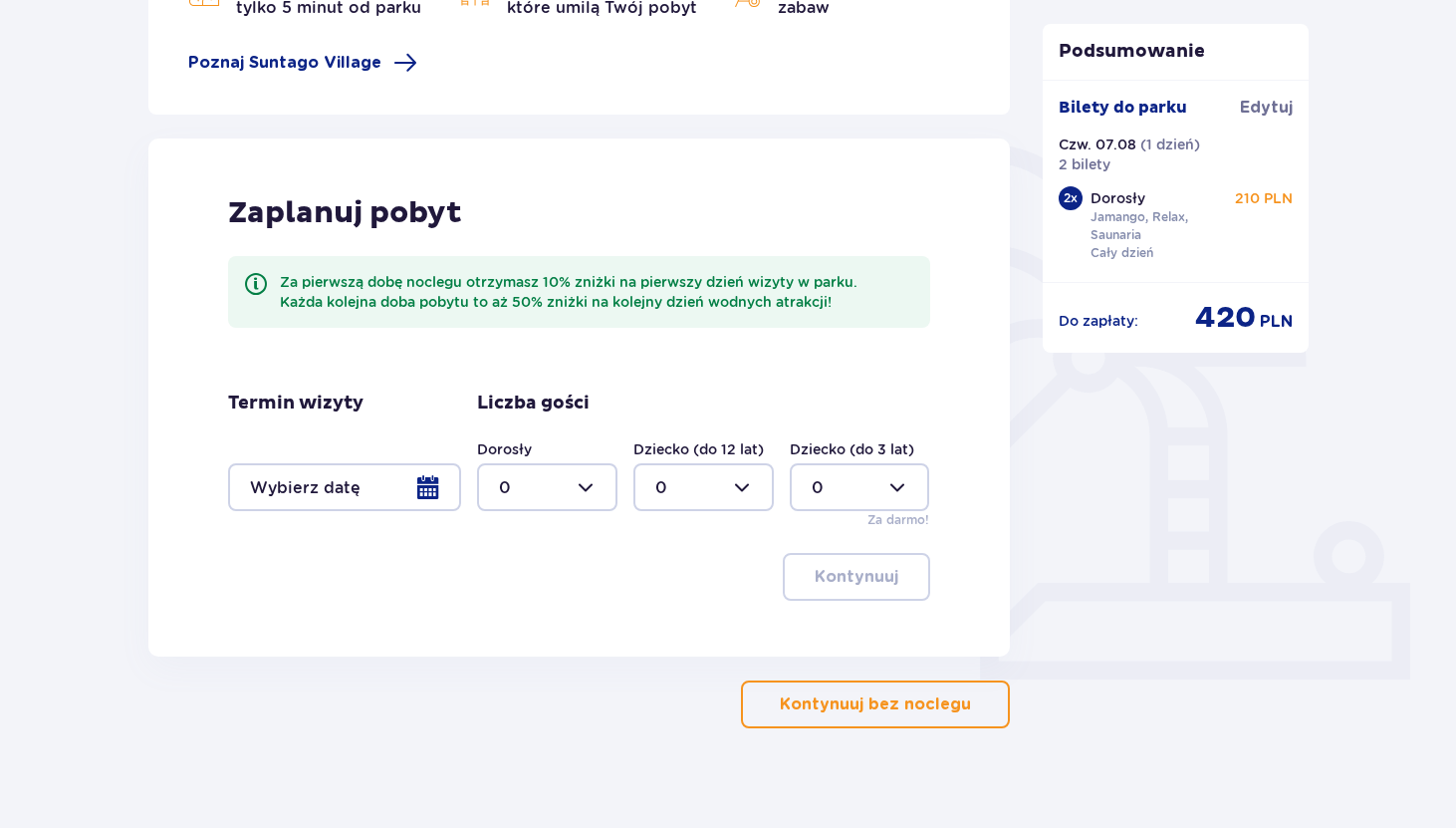 click on "Kontynuuj bez noclegu" at bounding box center [875, 704] 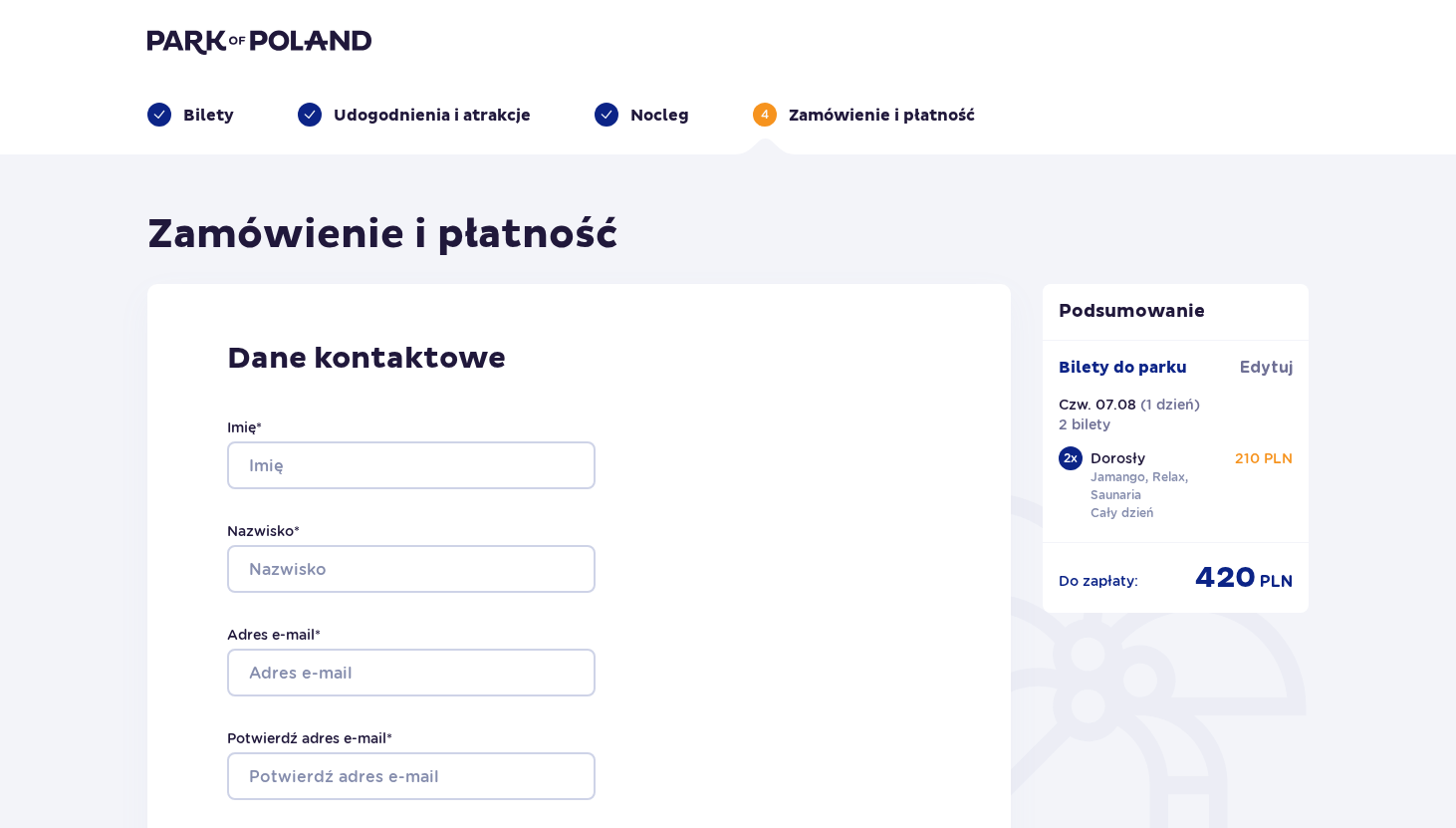 scroll, scrollTop: 0, scrollLeft: 0, axis: both 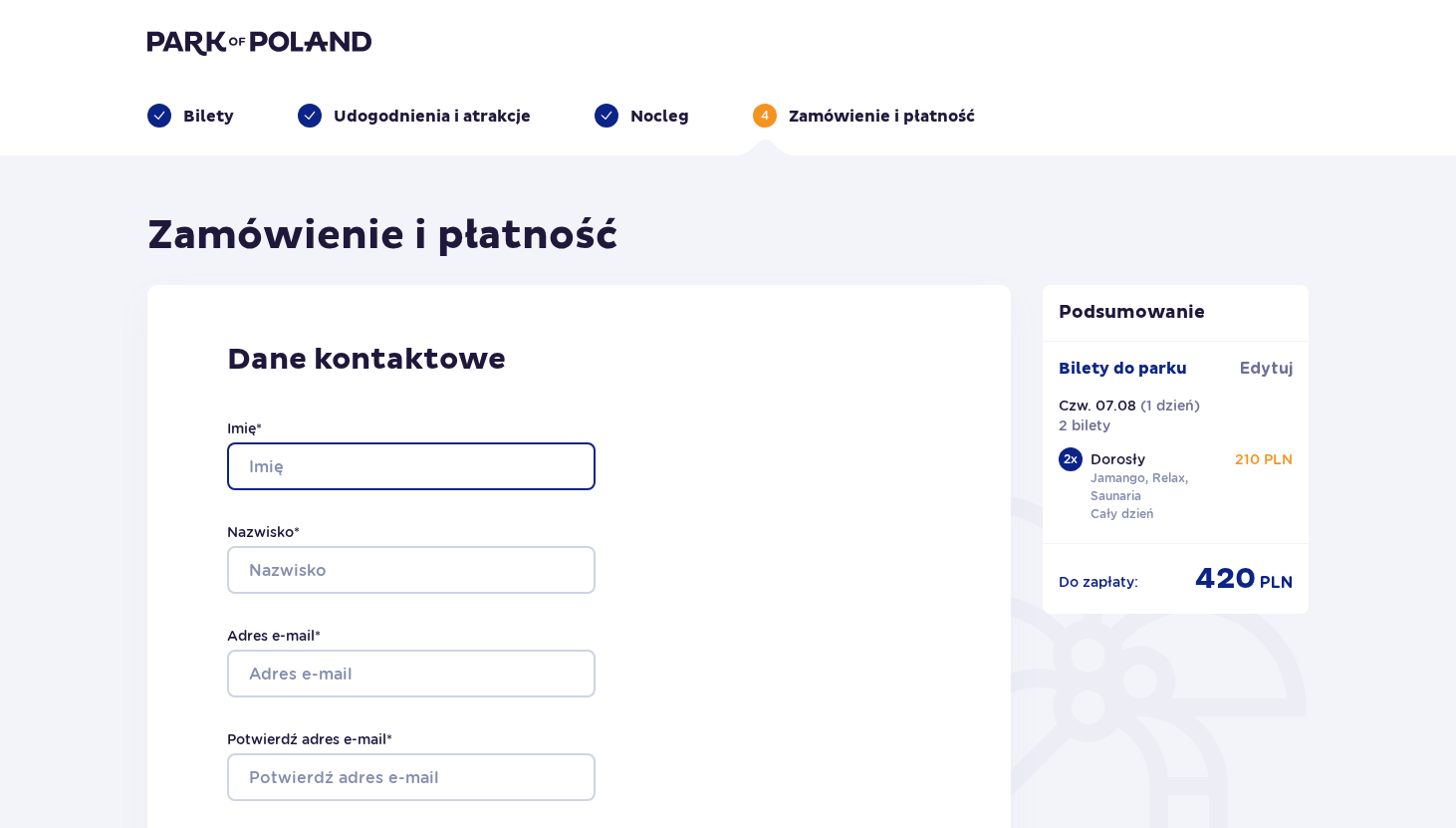 click on "Imię *" at bounding box center (411, 466) 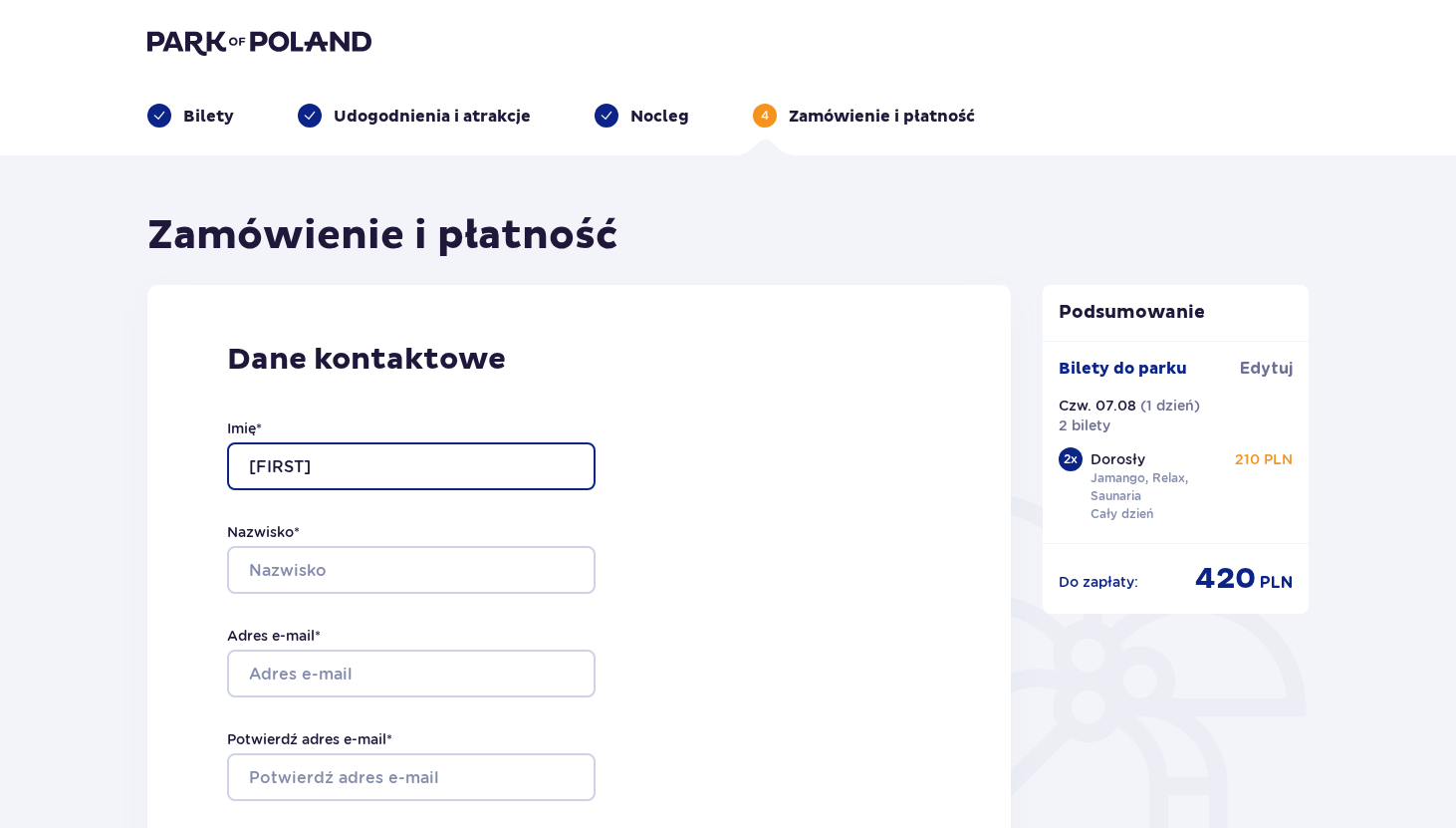 type on "Dariusz" 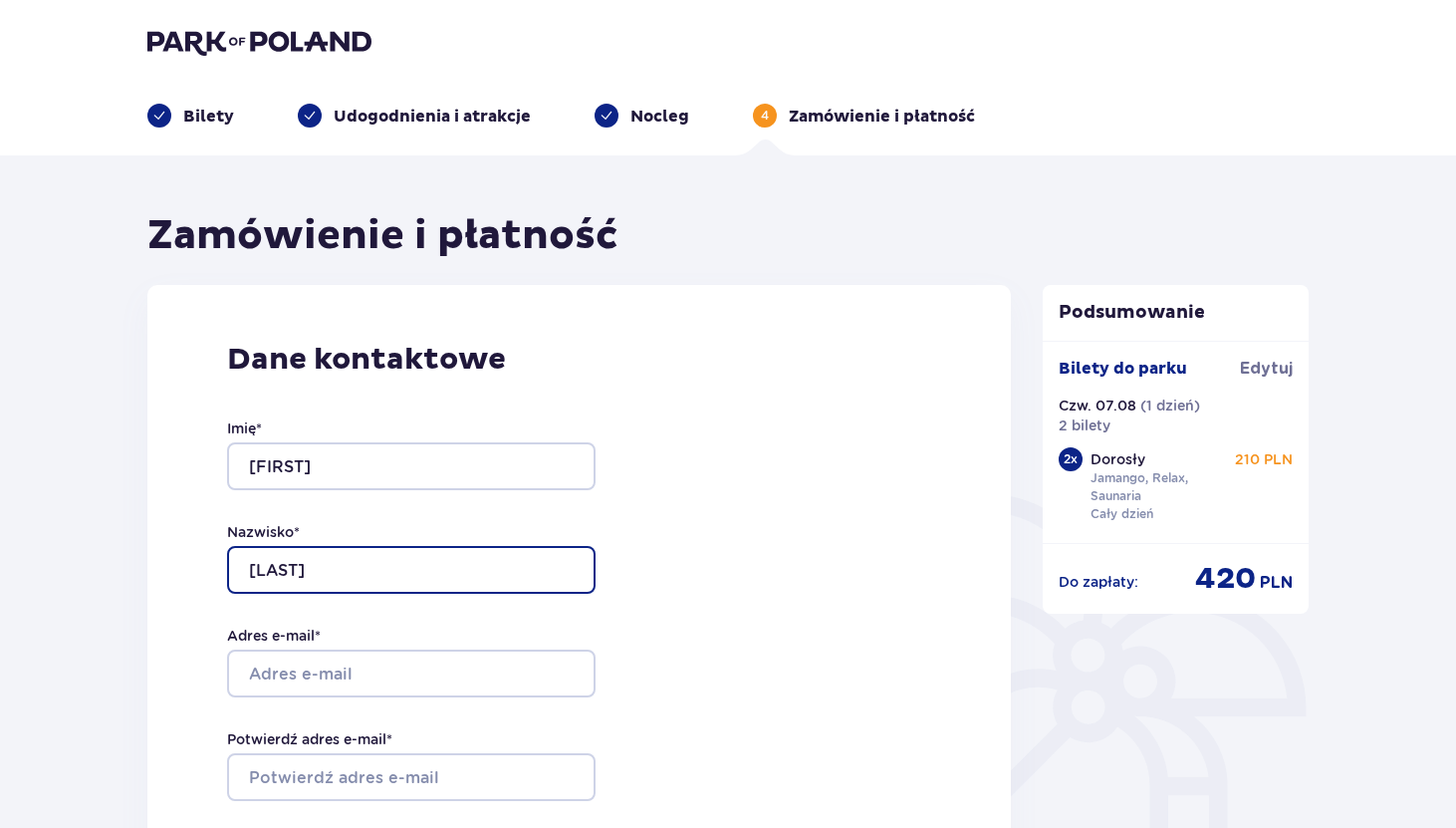 type on "Szyłko" 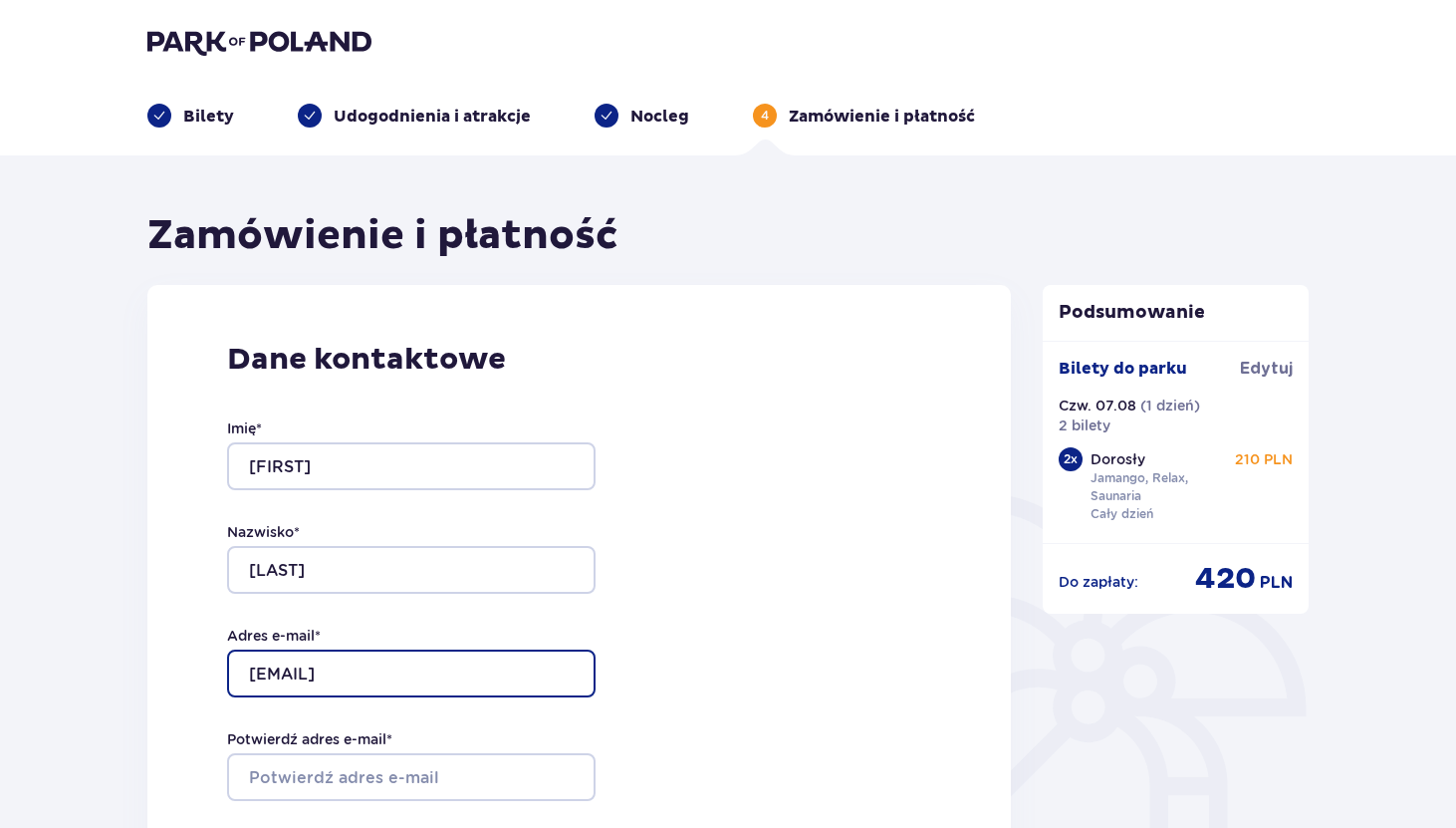 type on "dariusz@szylko.com" 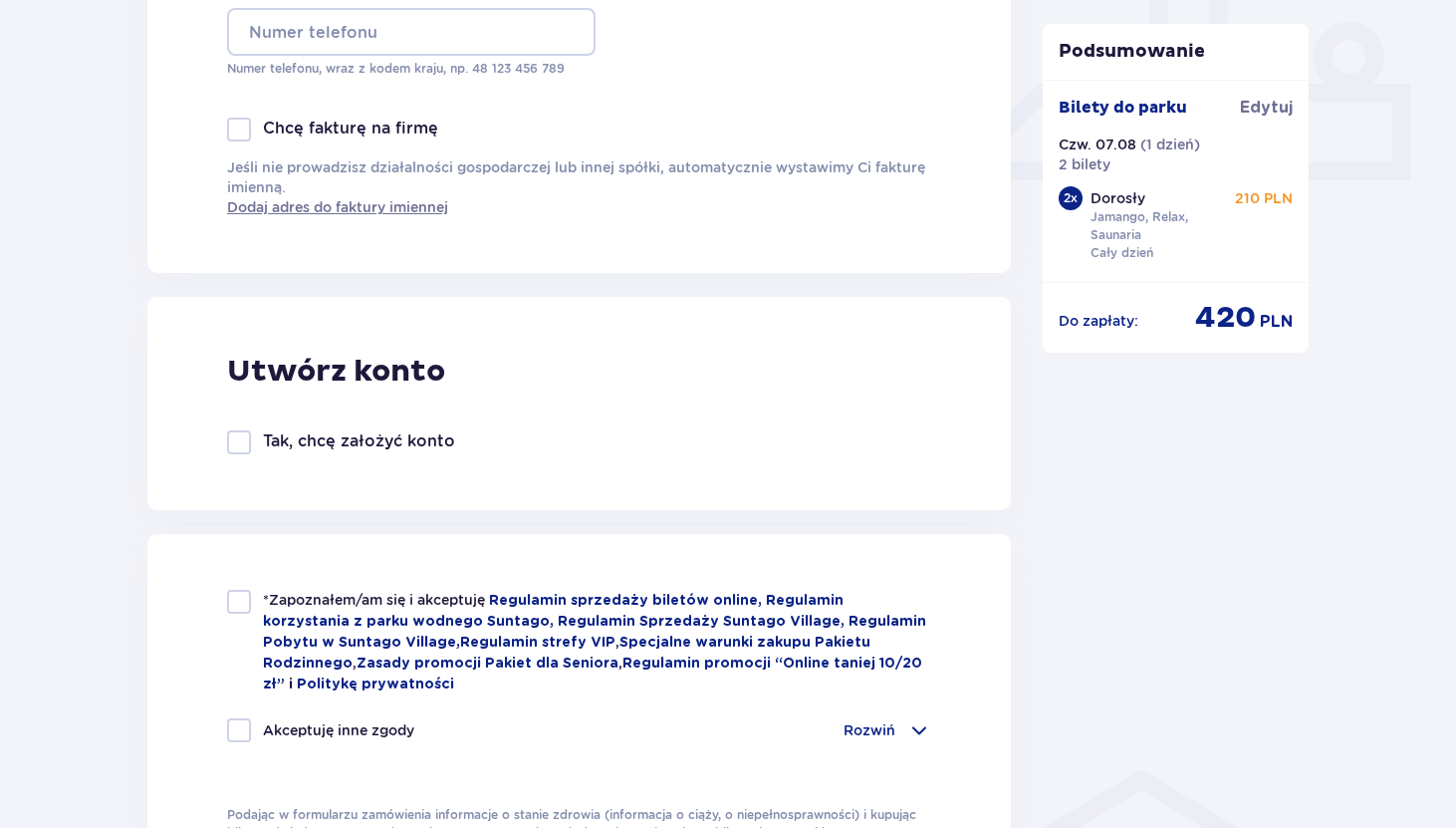 scroll, scrollTop: 943, scrollLeft: 0, axis: vertical 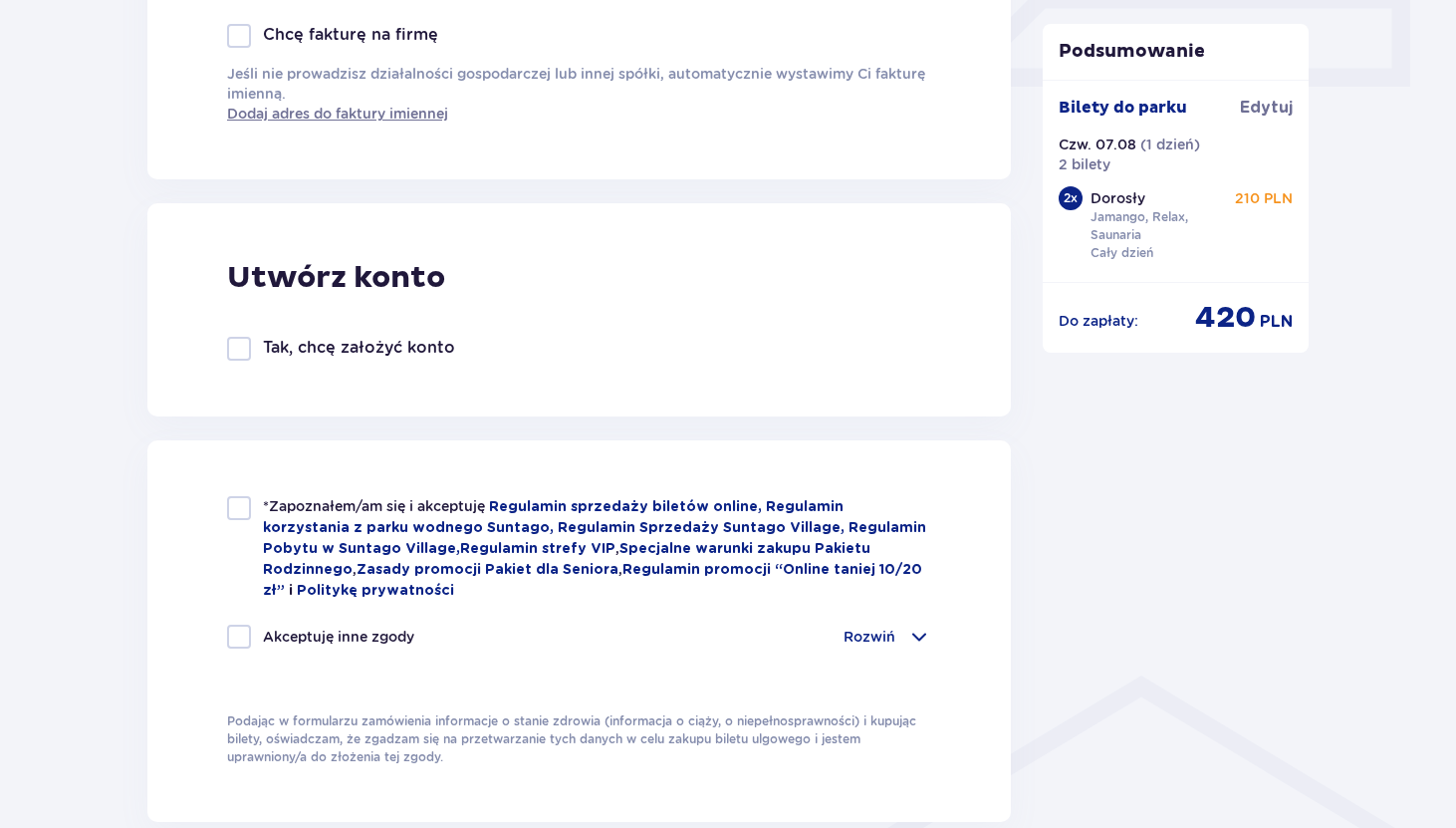 type on "dariusz@szylko.com" 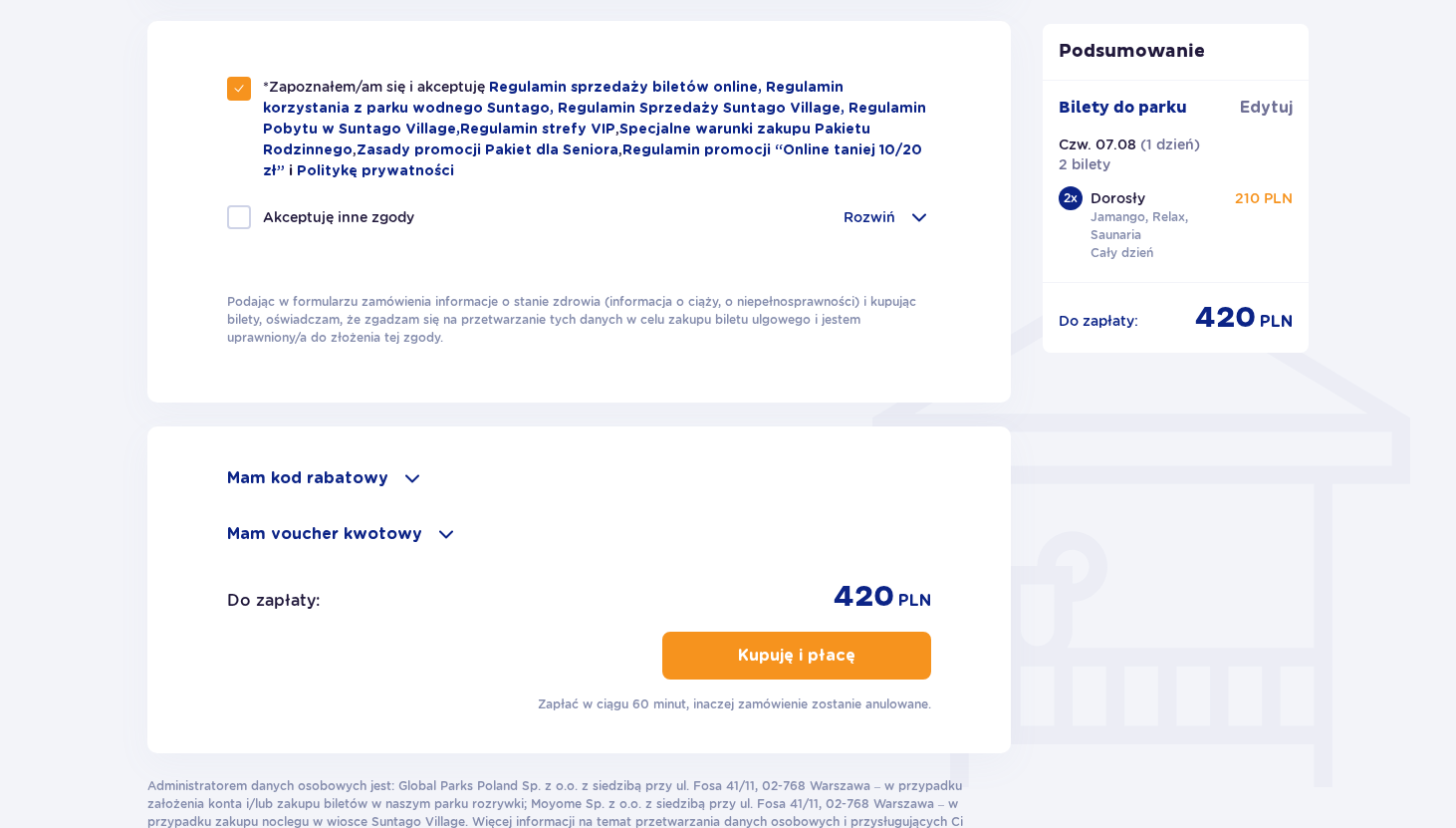 scroll, scrollTop: 1507, scrollLeft: 0, axis: vertical 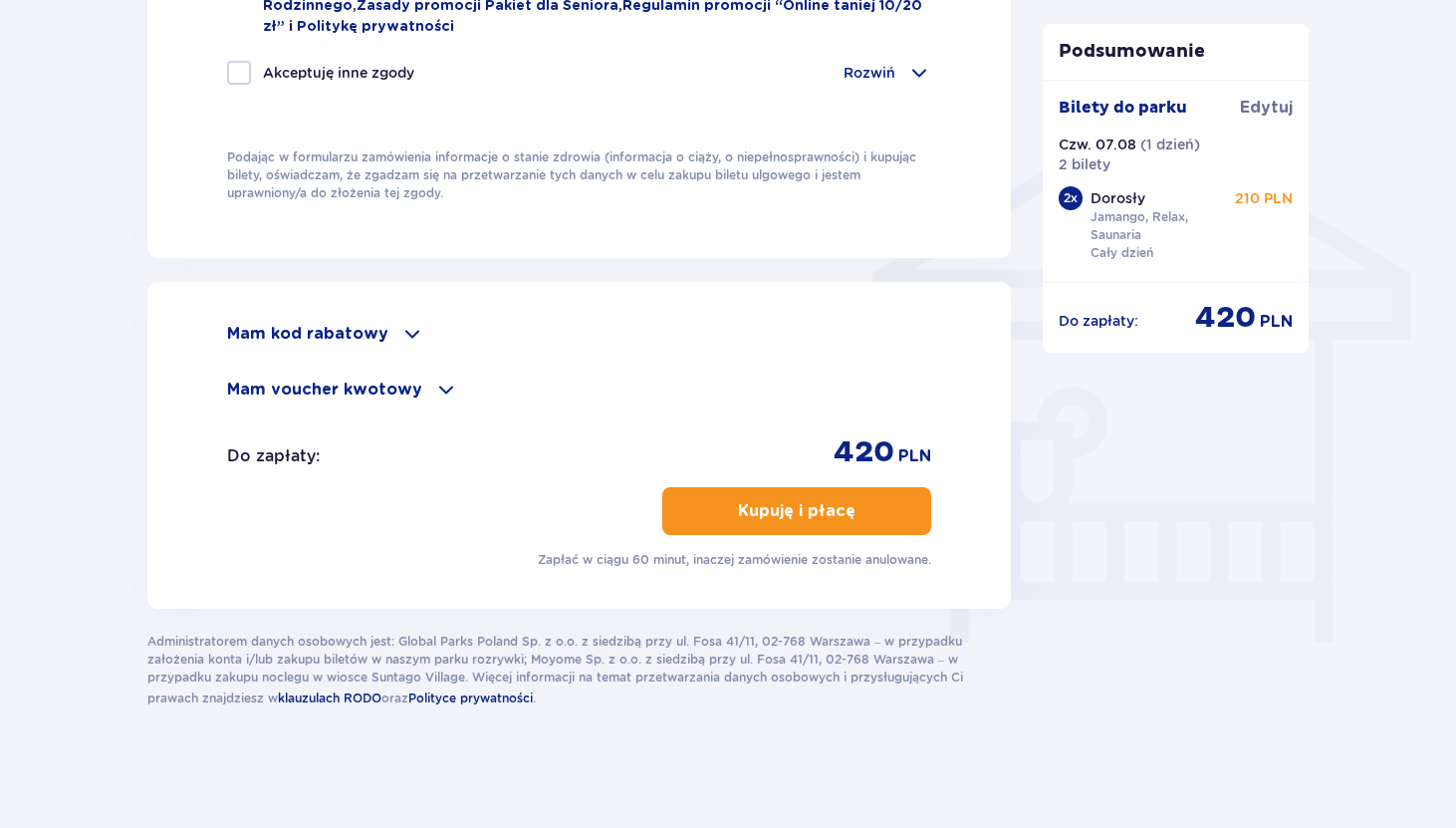 click on "Kupuję i płacę" at bounding box center (797, 511) 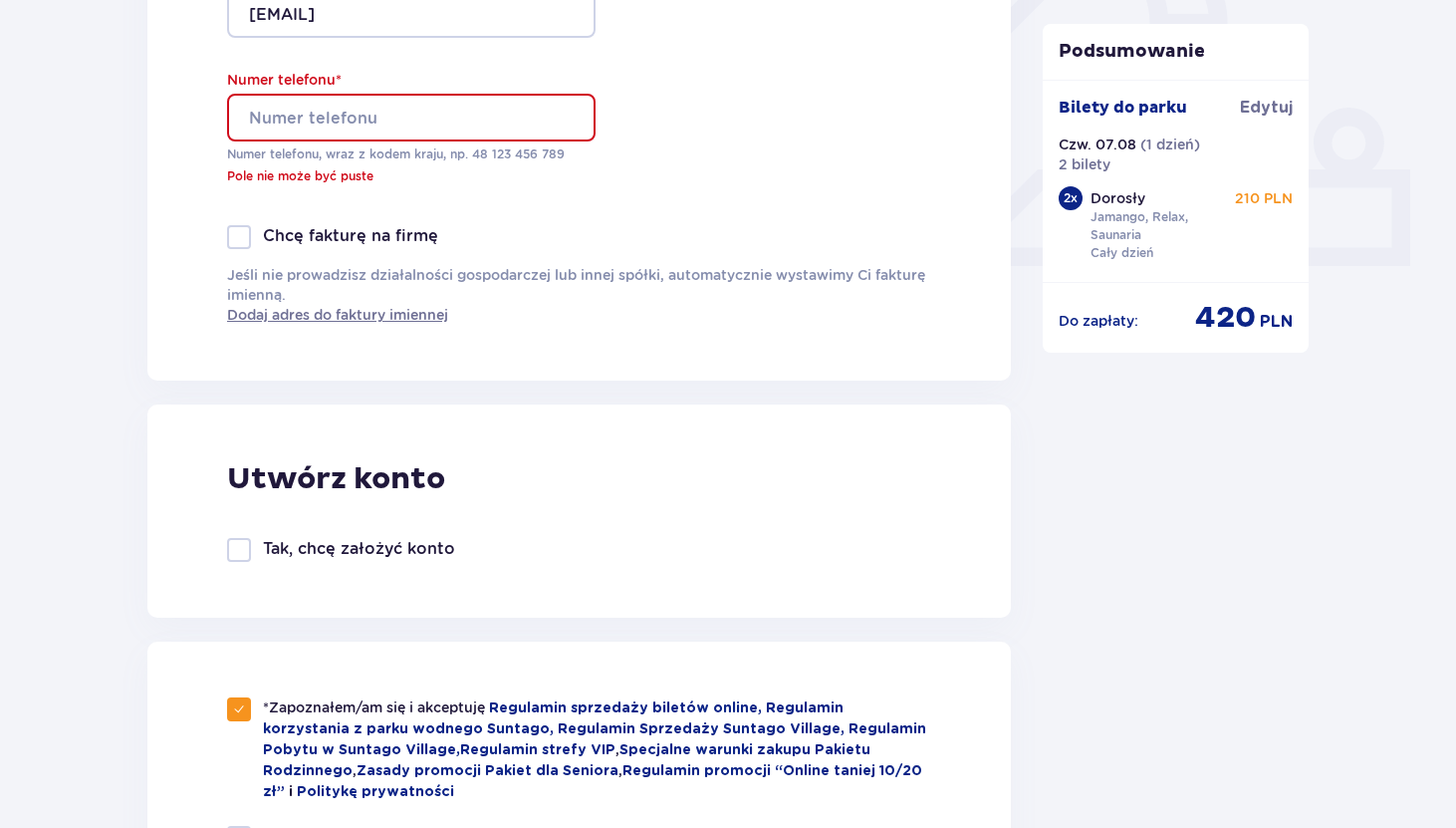scroll, scrollTop: 757, scrollLeft: 0, axis: vertical 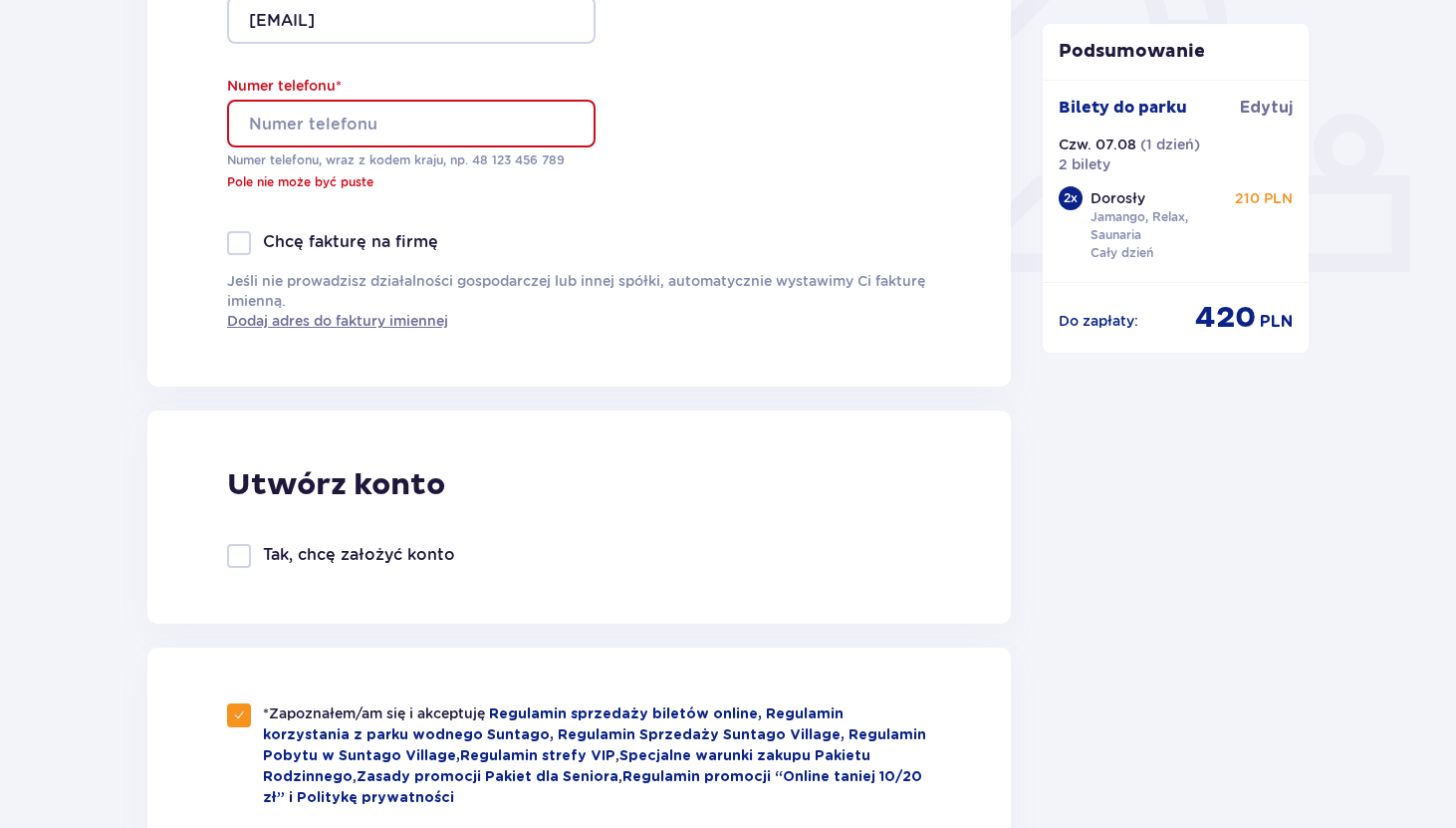 click on "Numer telefonu *" at bounding box center [411, 124] 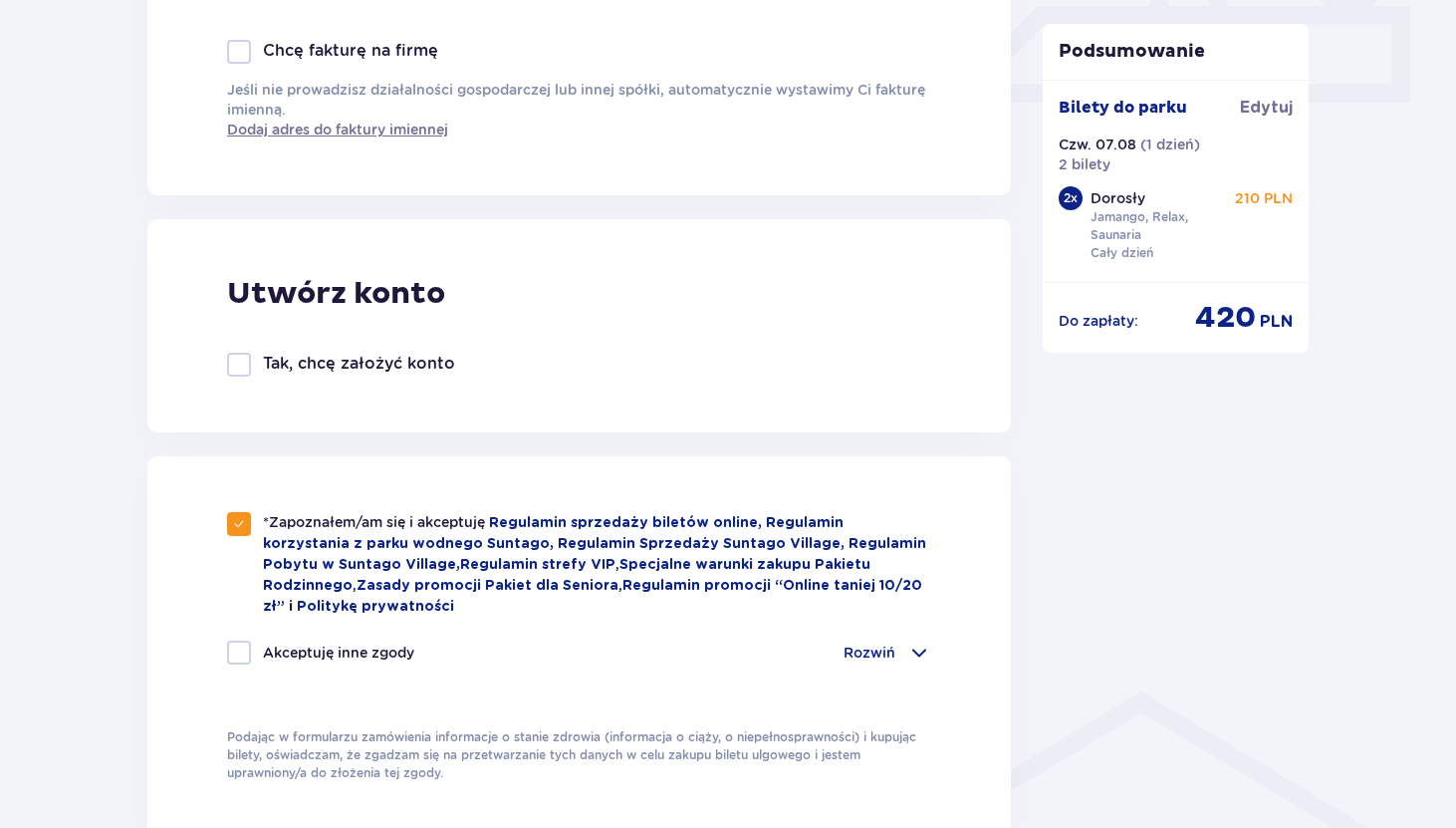 scroll, scrollTop: 1232, scrollLeft: 0, axis: vertical 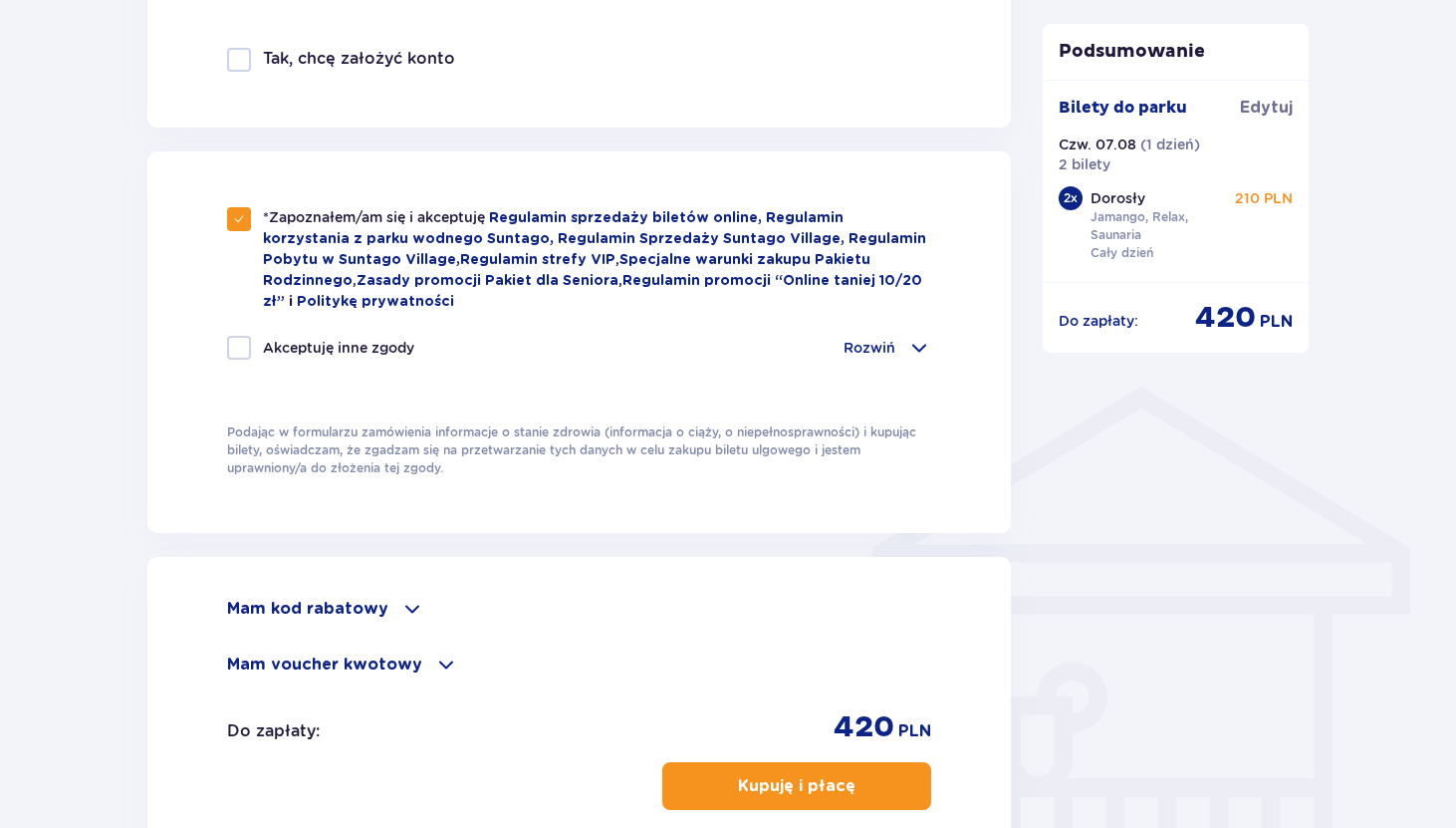 type on "600666610" 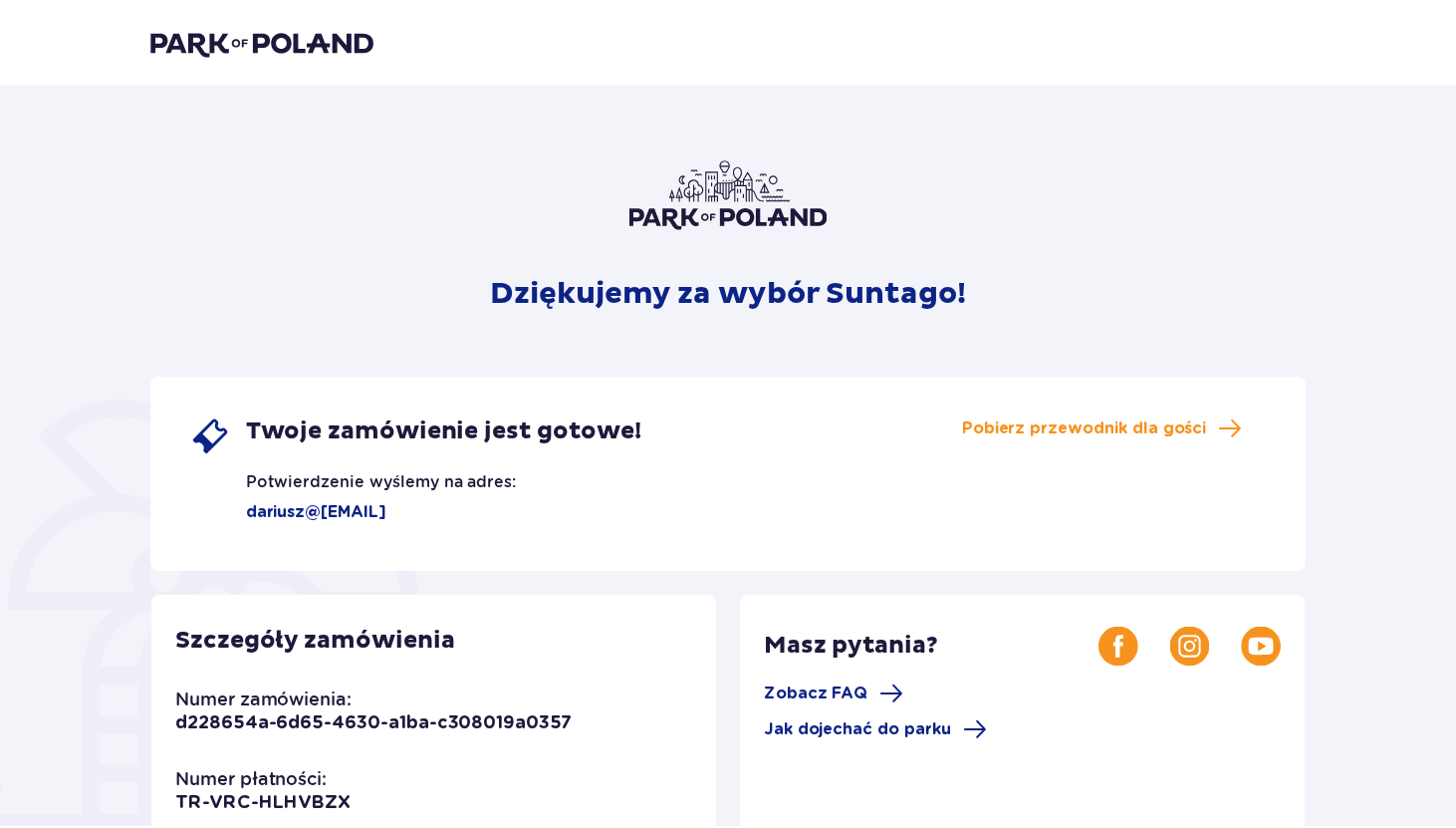 scroll, scrollTop: 0, scrollLeft: 0, axis: both 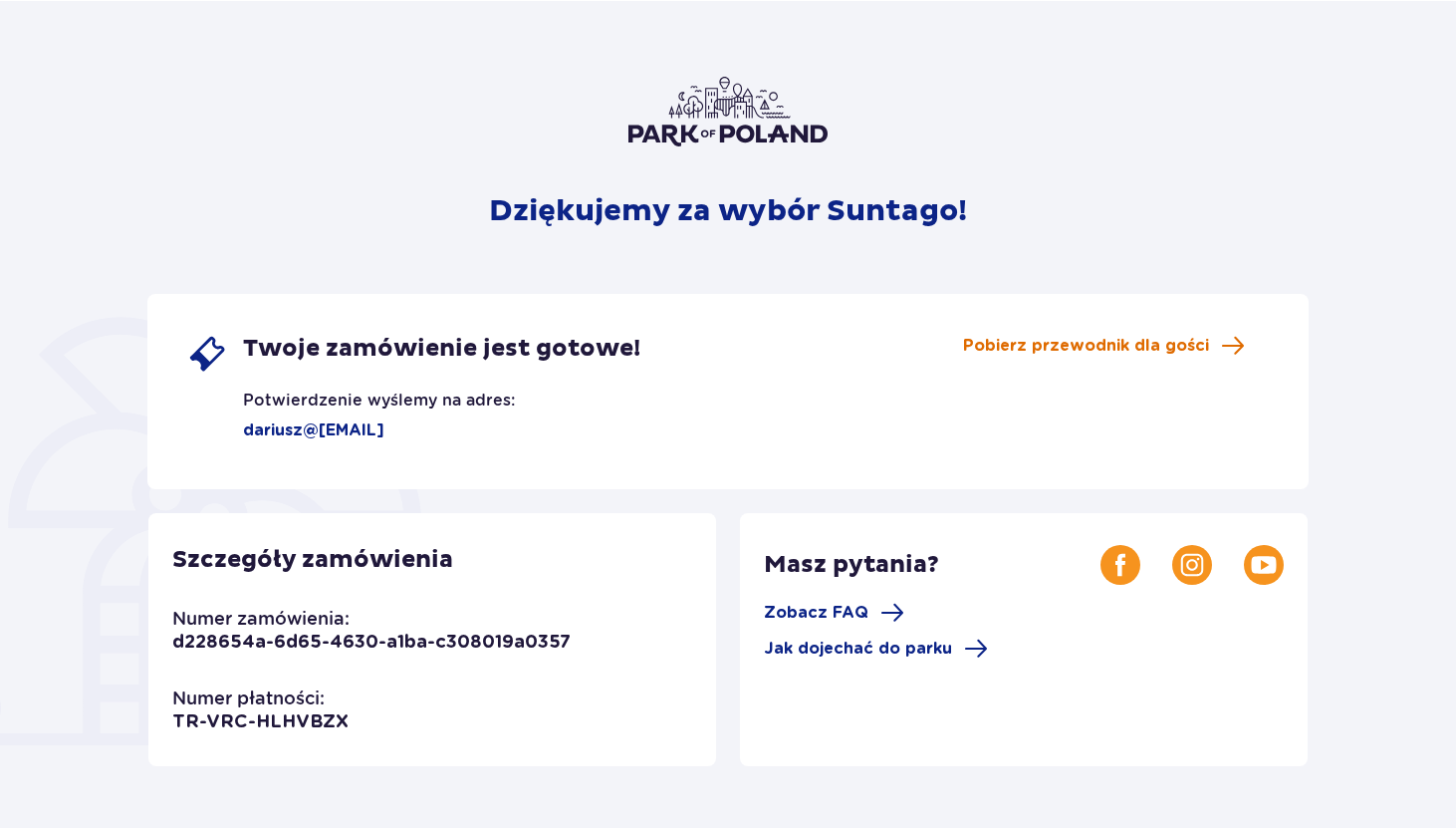 click on "Pobierz przewodnik dla gości" at bounding box center [1086, 346] 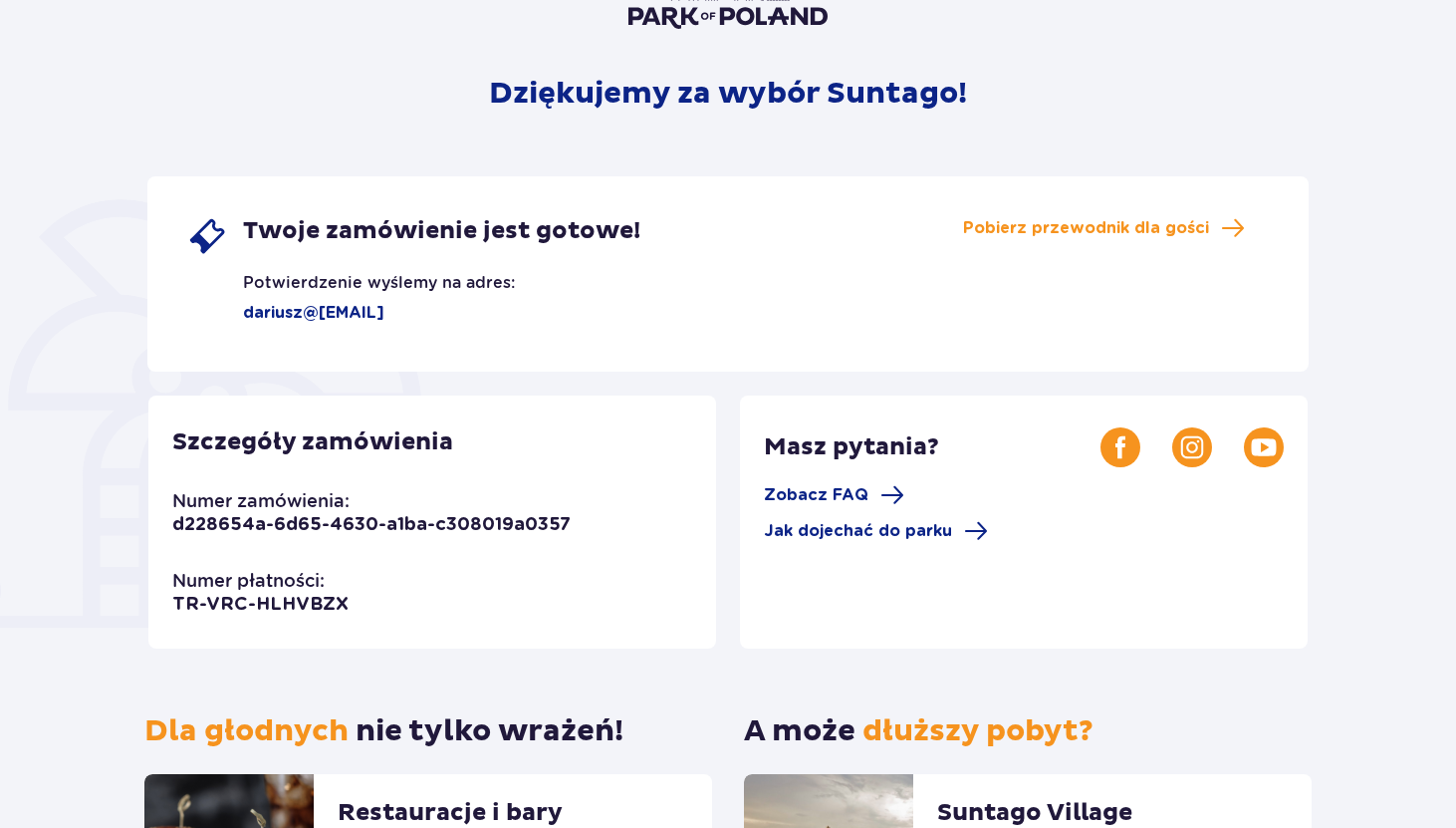 scroll, scrollTop: 188, scrollLeft: 0, axis: vertical 